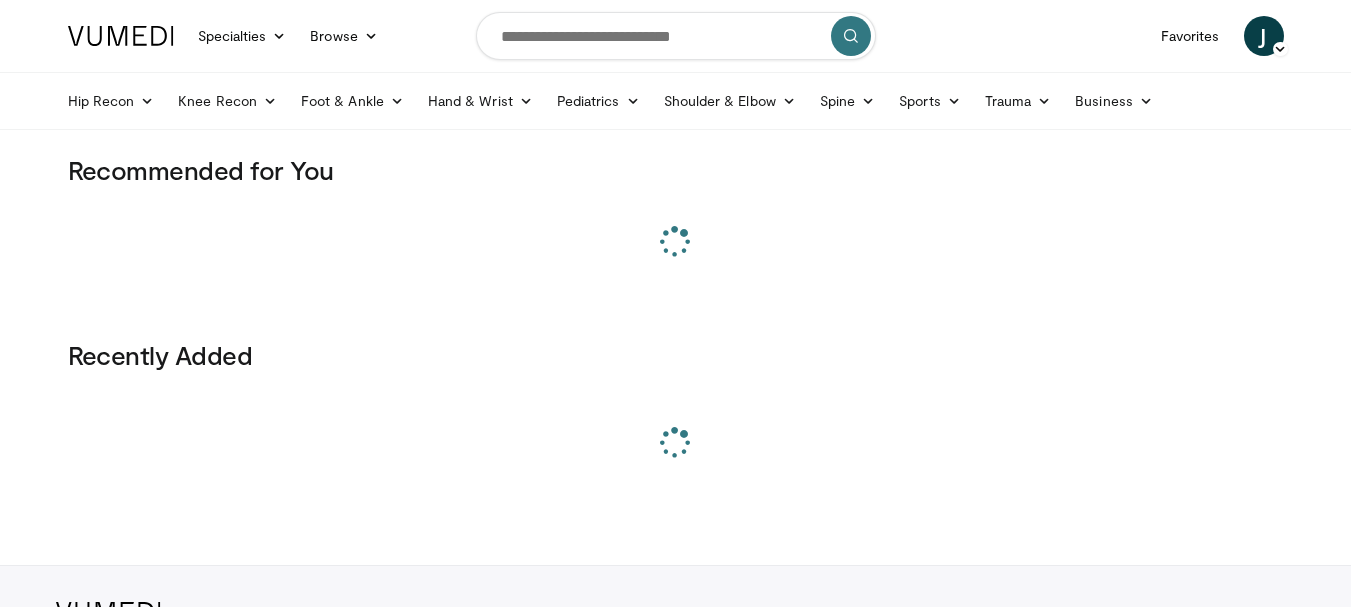 scroll, scrollTop: 0, scrollLeft: 0, axis: both 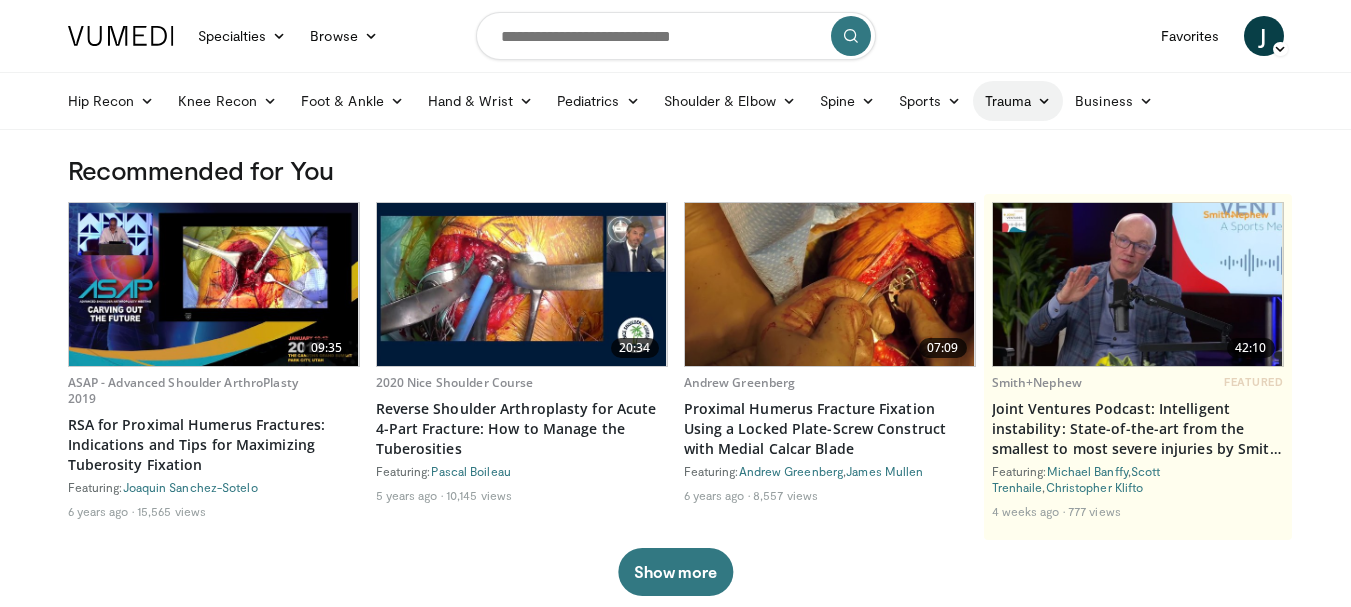 click at bounding box center [1044, 101] 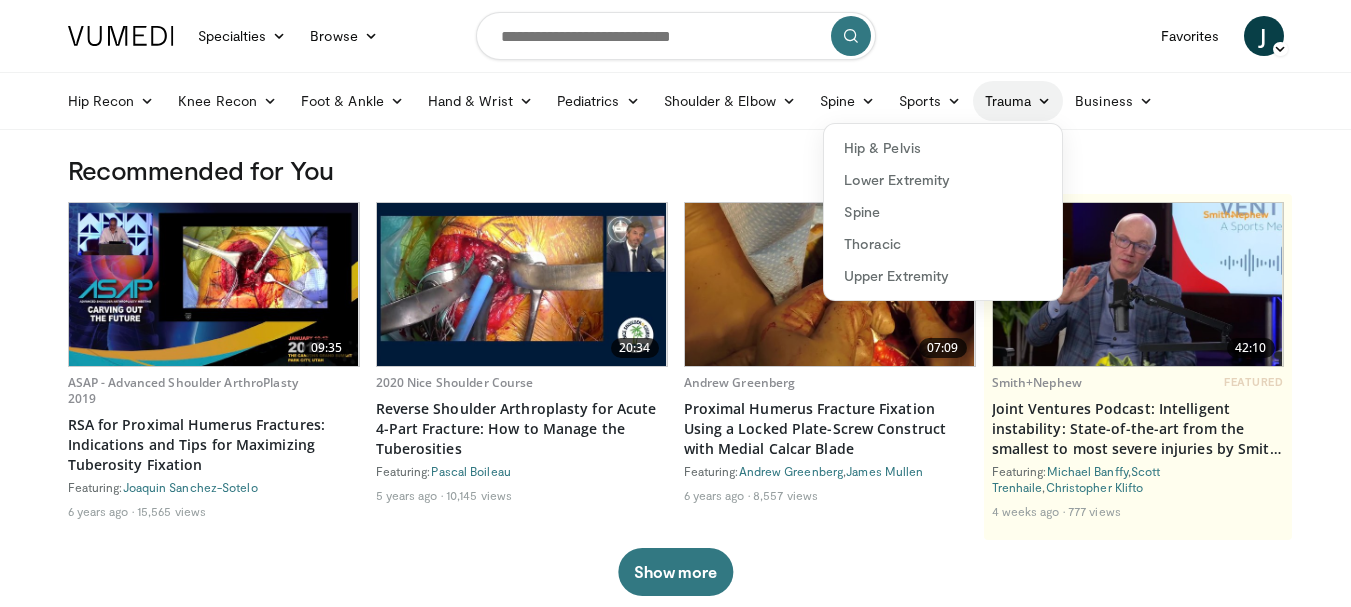 click on "Trauma" at bounding box center [1018, 101] 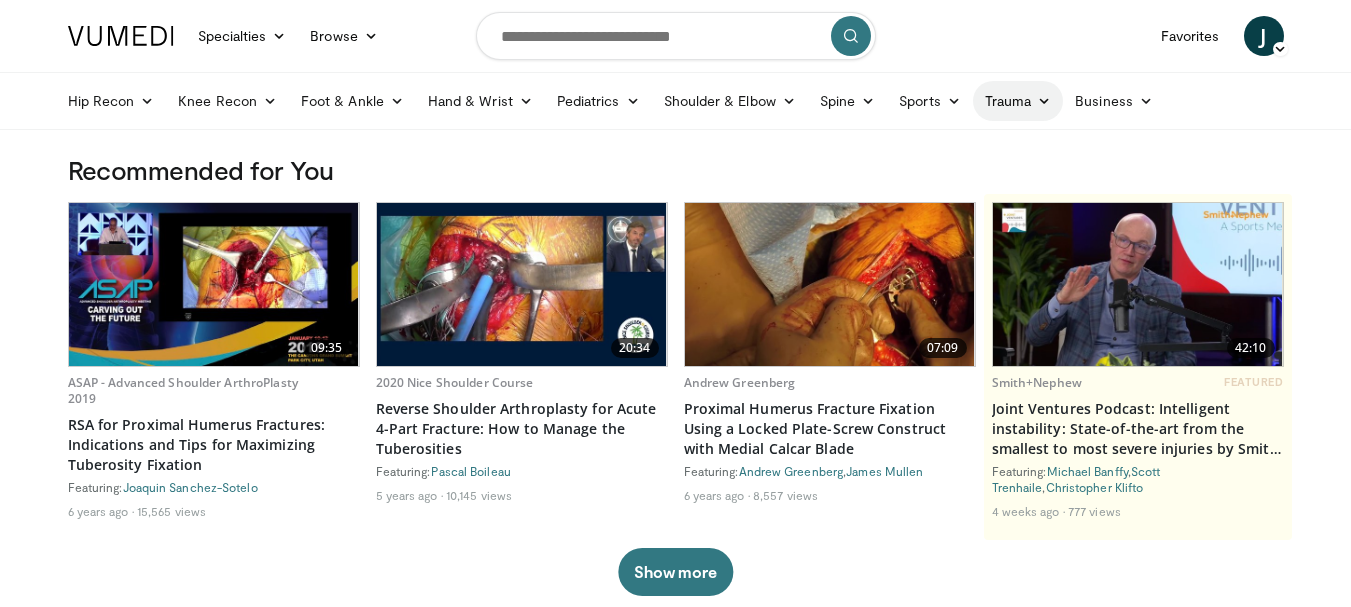 click on "Trauma" at bounding box center (1018, 101) 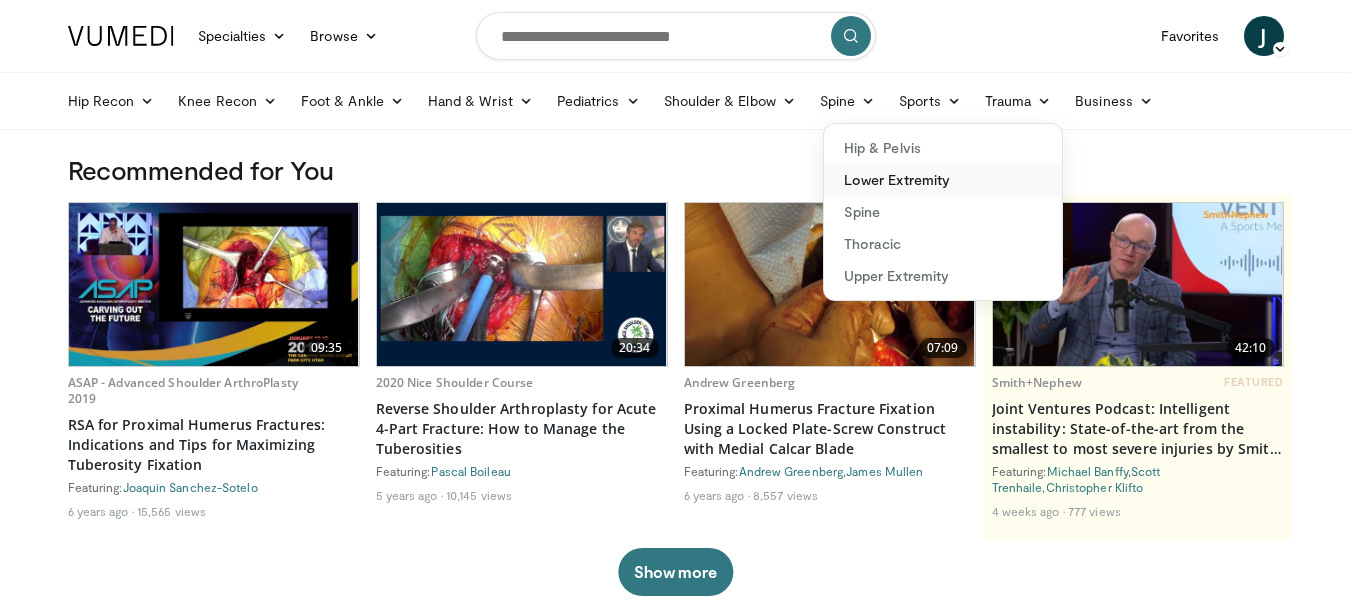 click on "Lower Extremity" at bounding box center [943, 180] 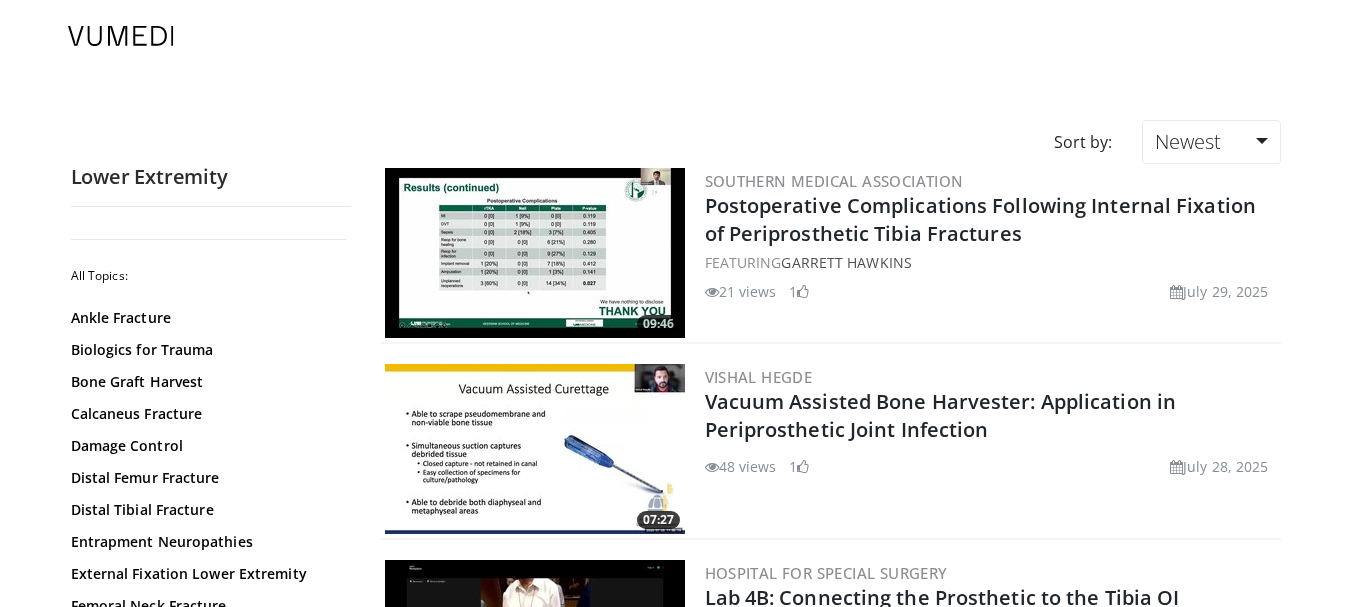 scroll, scrollTop: 0, scrollLeft: 0, axis: both 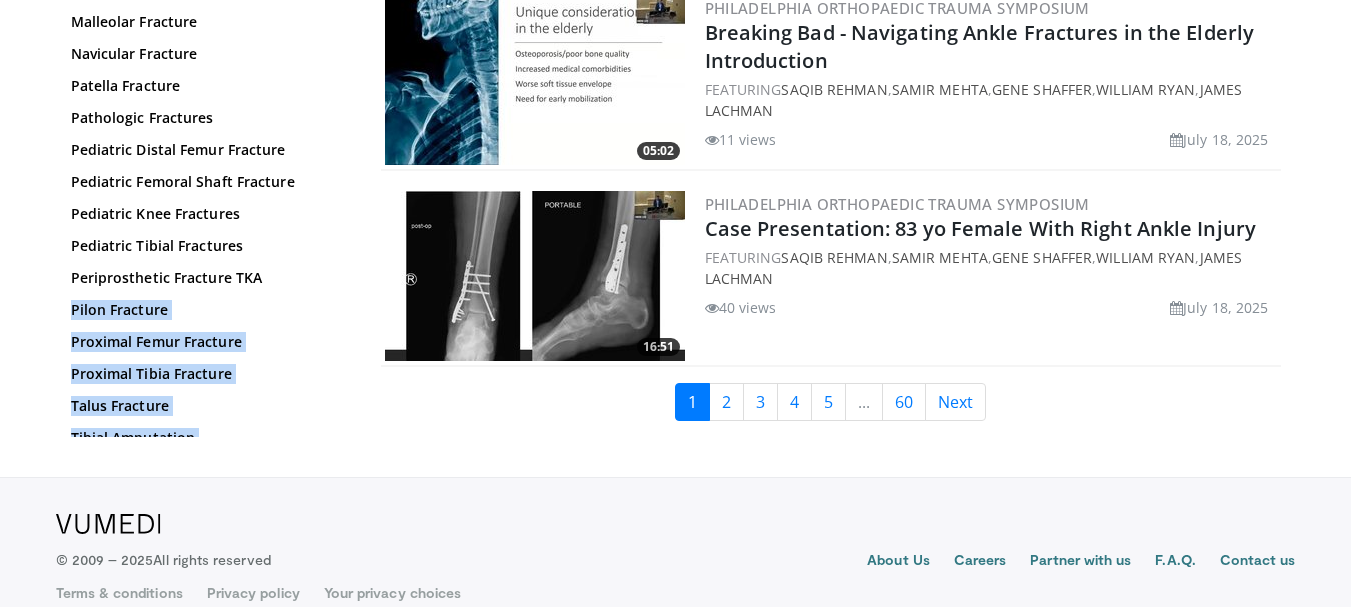 drag, startPoint x: 350, startPoint y: 283, endPoint x: 353, endPoint y: 339, distance: 56.0803 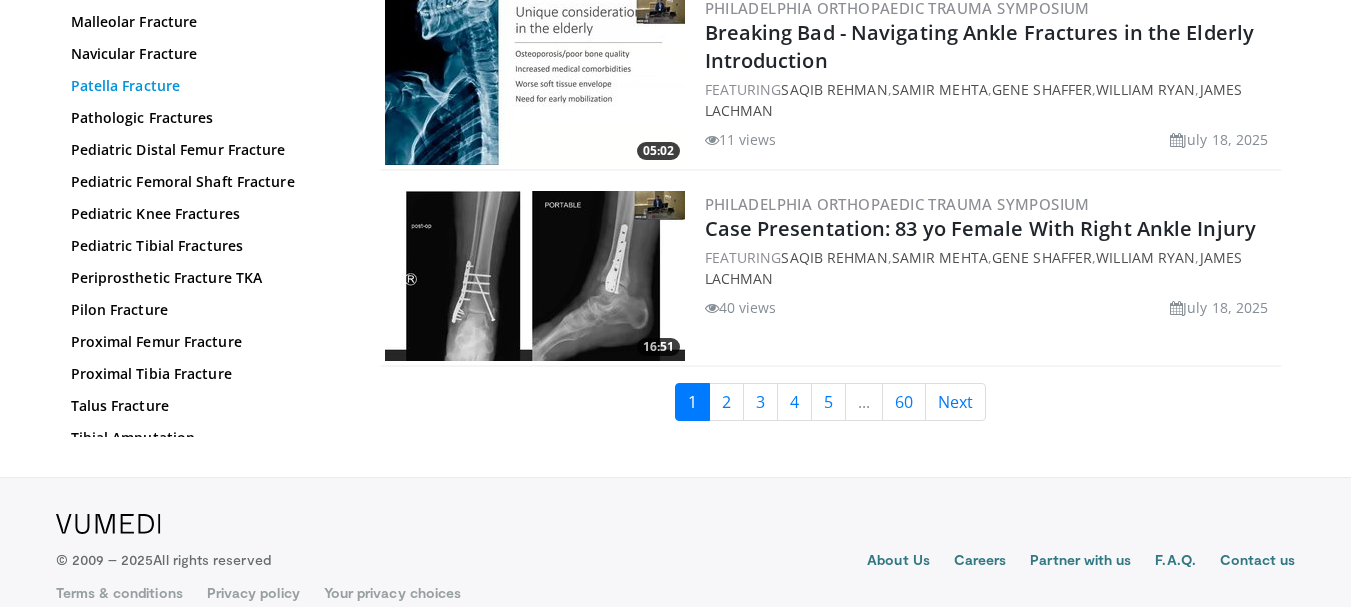 click on "Patella Fracture" at bounding box center [206, 86] 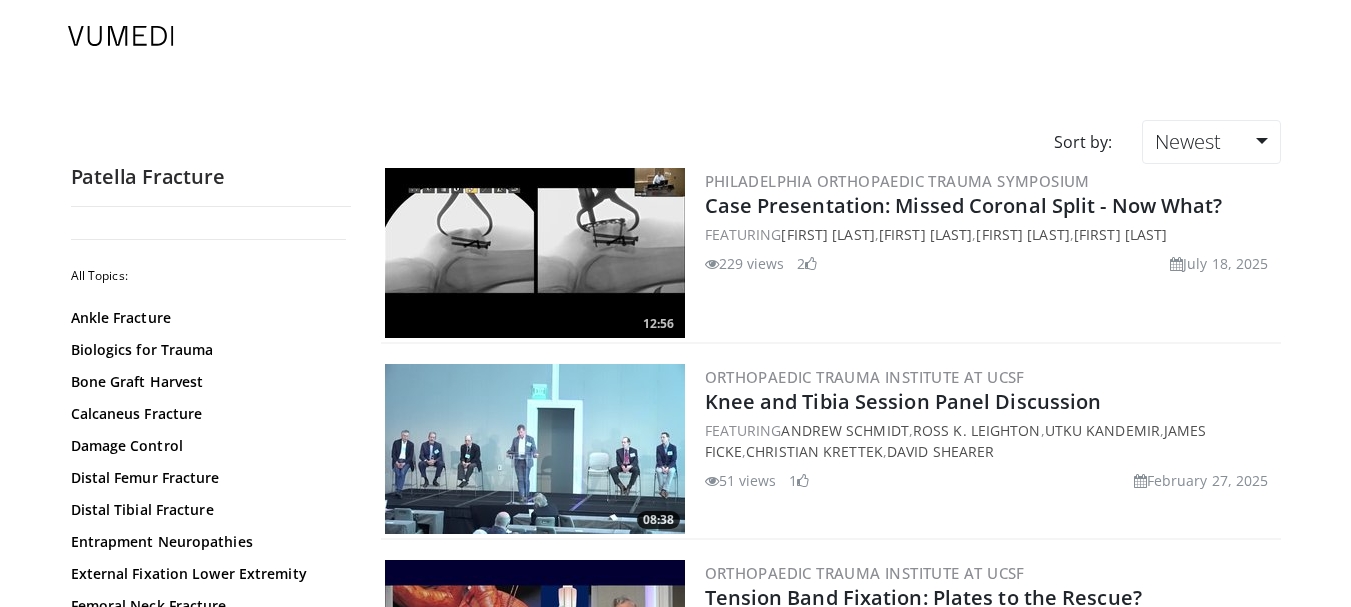 scroll, scrollTop: 0, scrollLeft: 0, axis: both 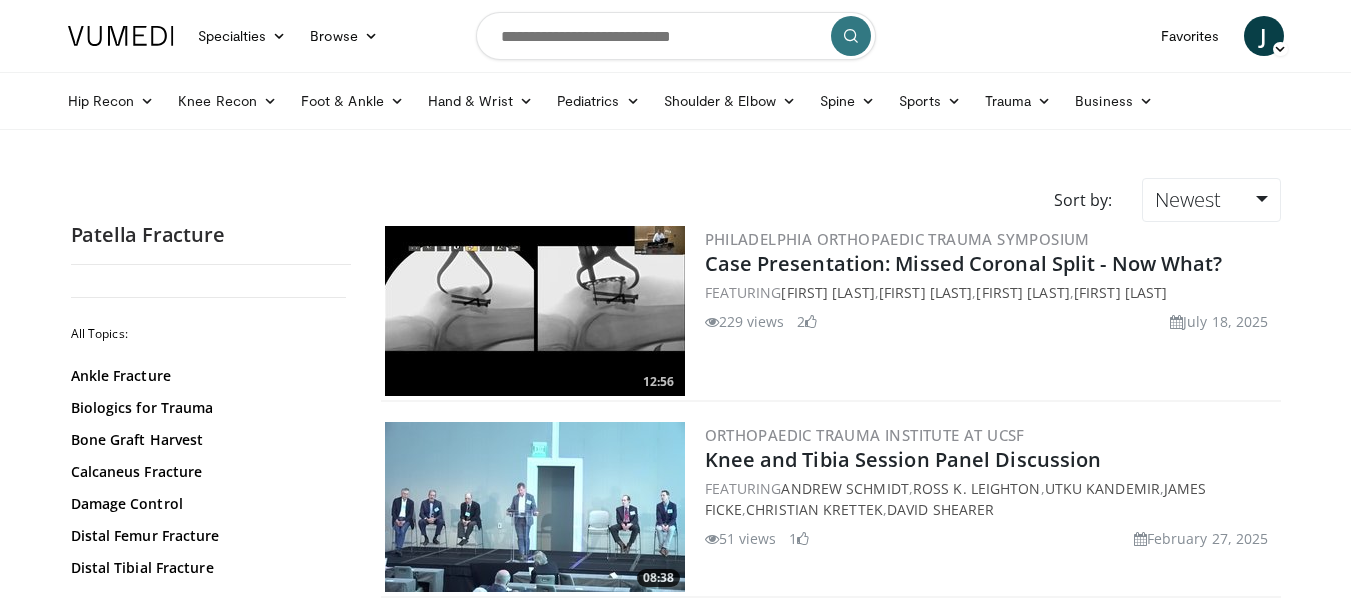 click at bounding box center [535, 311] 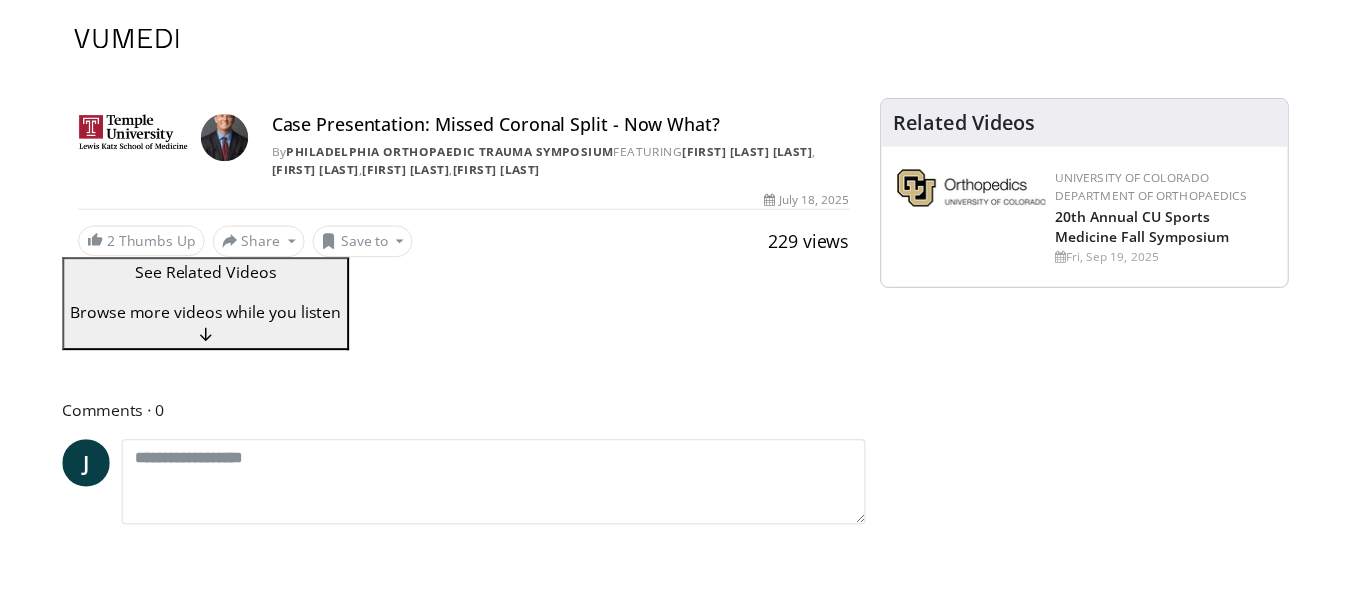 scroll, scrollTop: 0, scrollLeft: 0, axis: both 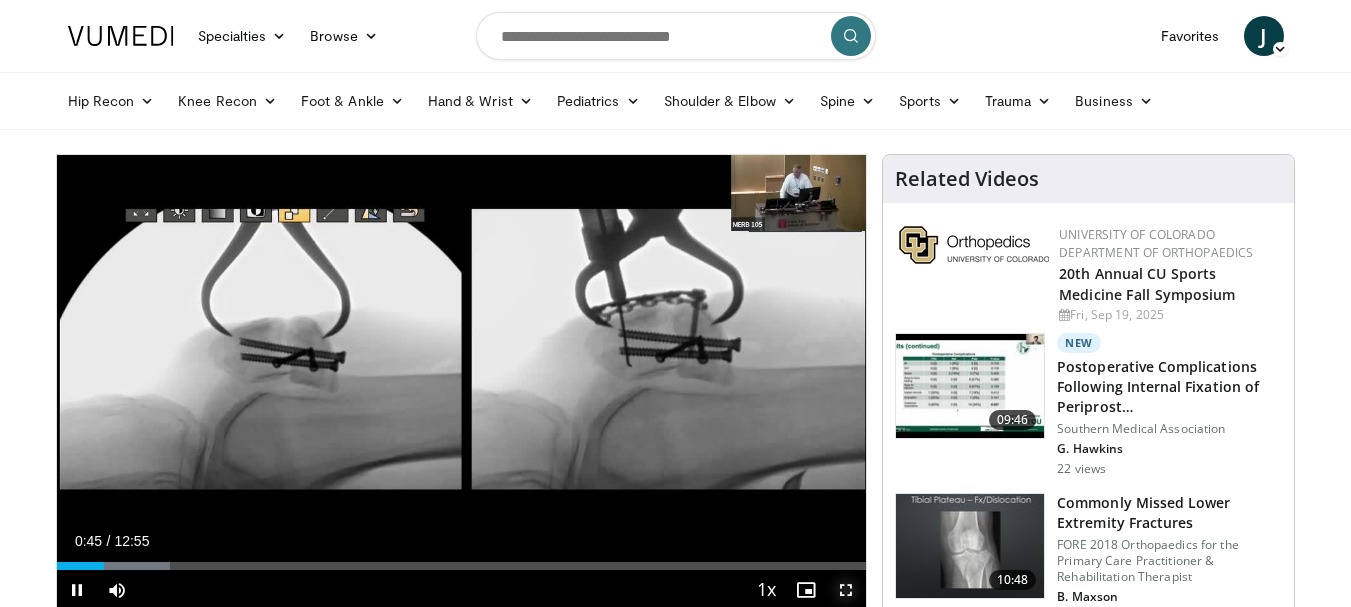 click at bounding box center (846, 590) 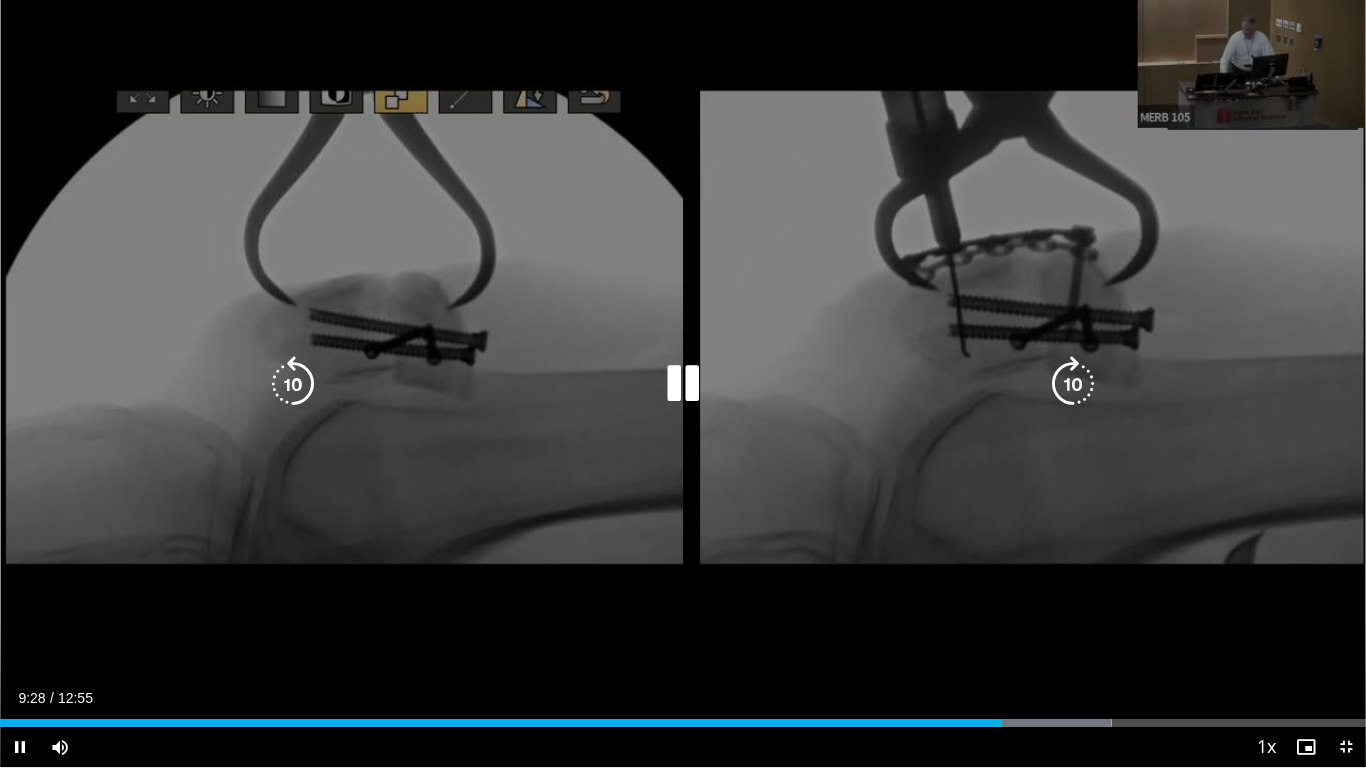 click at bounding box center (683, 384) 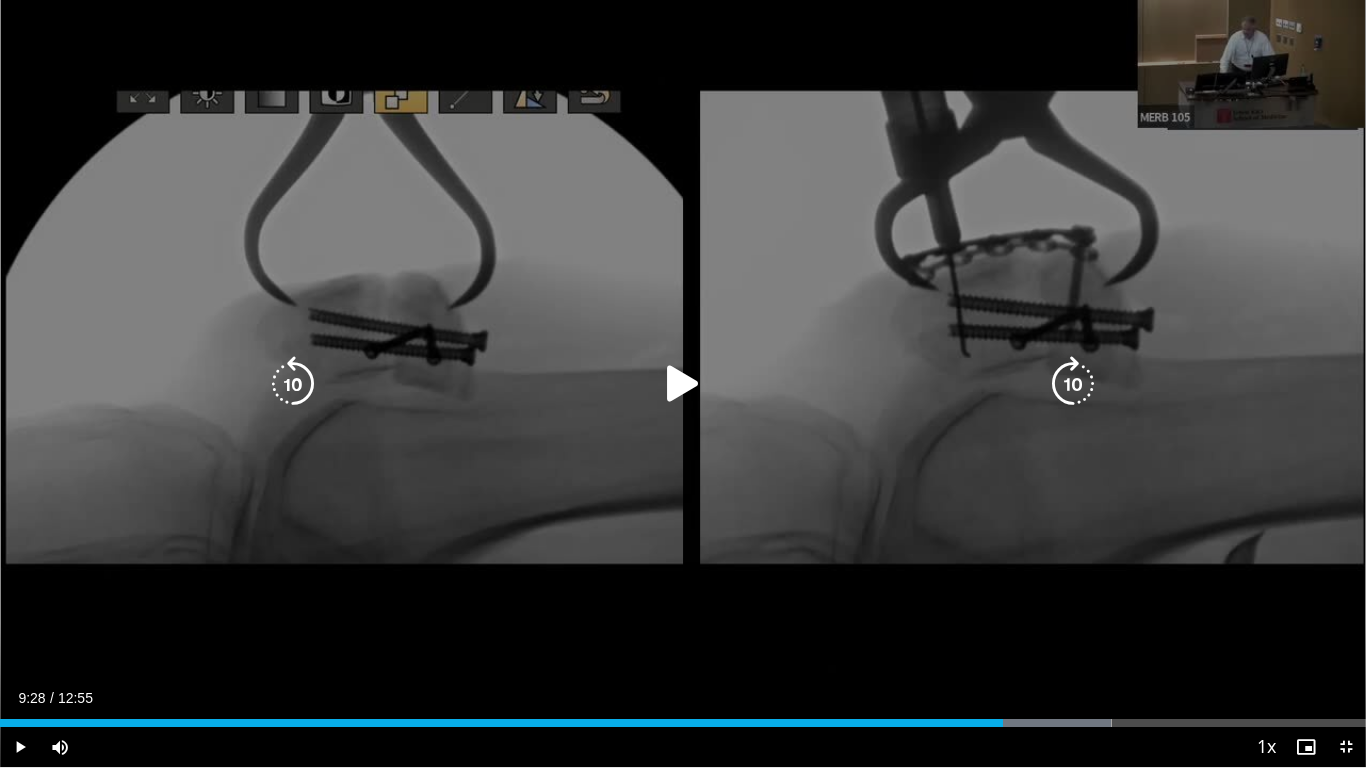 click at bounding box center (683, 384) 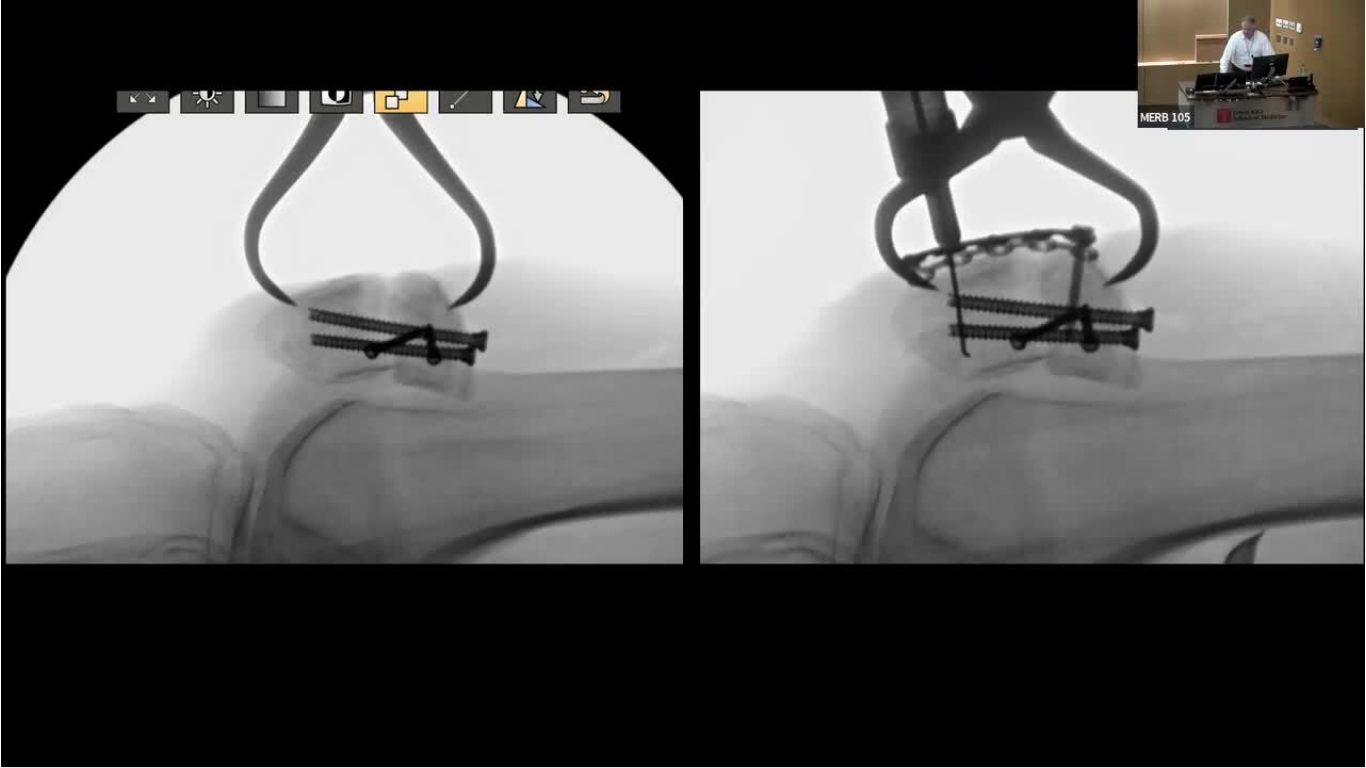 click on "10 seconds
Tap to unmute" at bounding box center [683, 383] 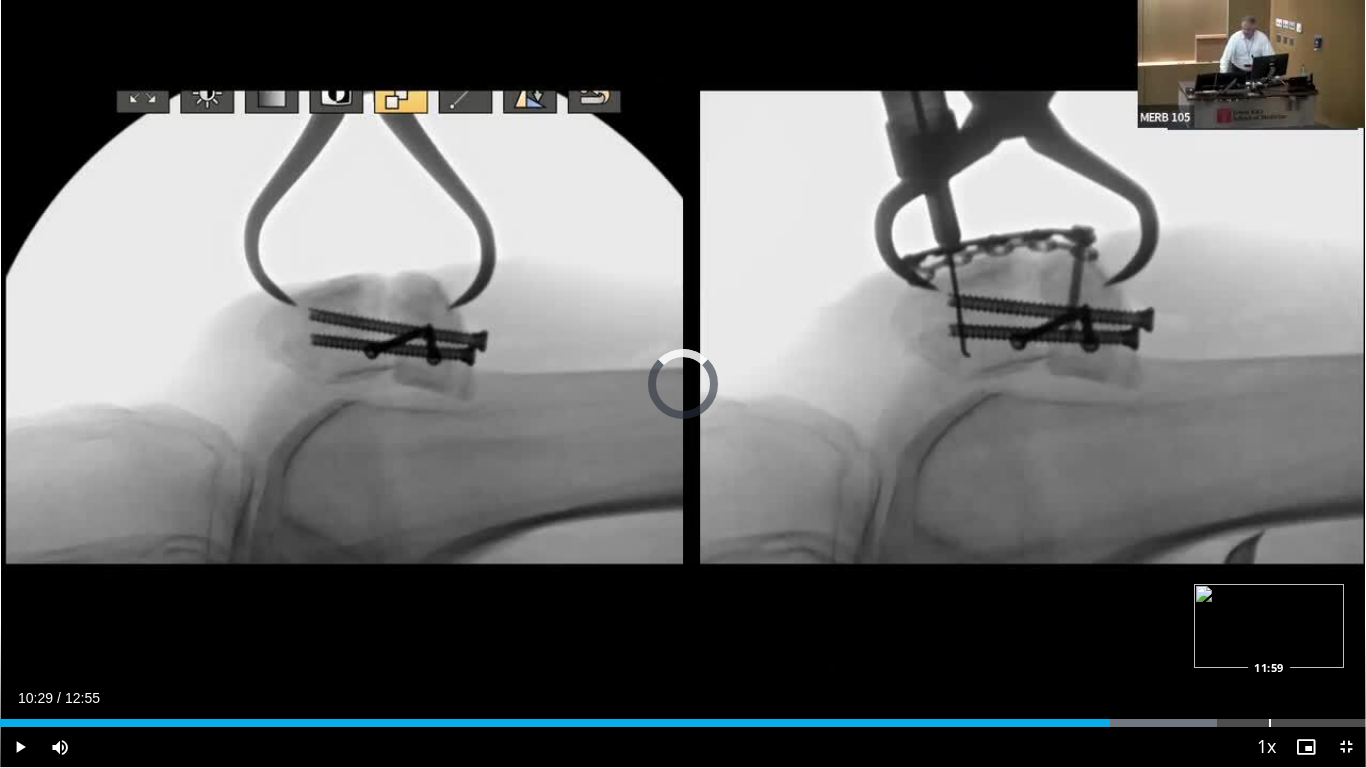 click at bounding box center [1270, 723] 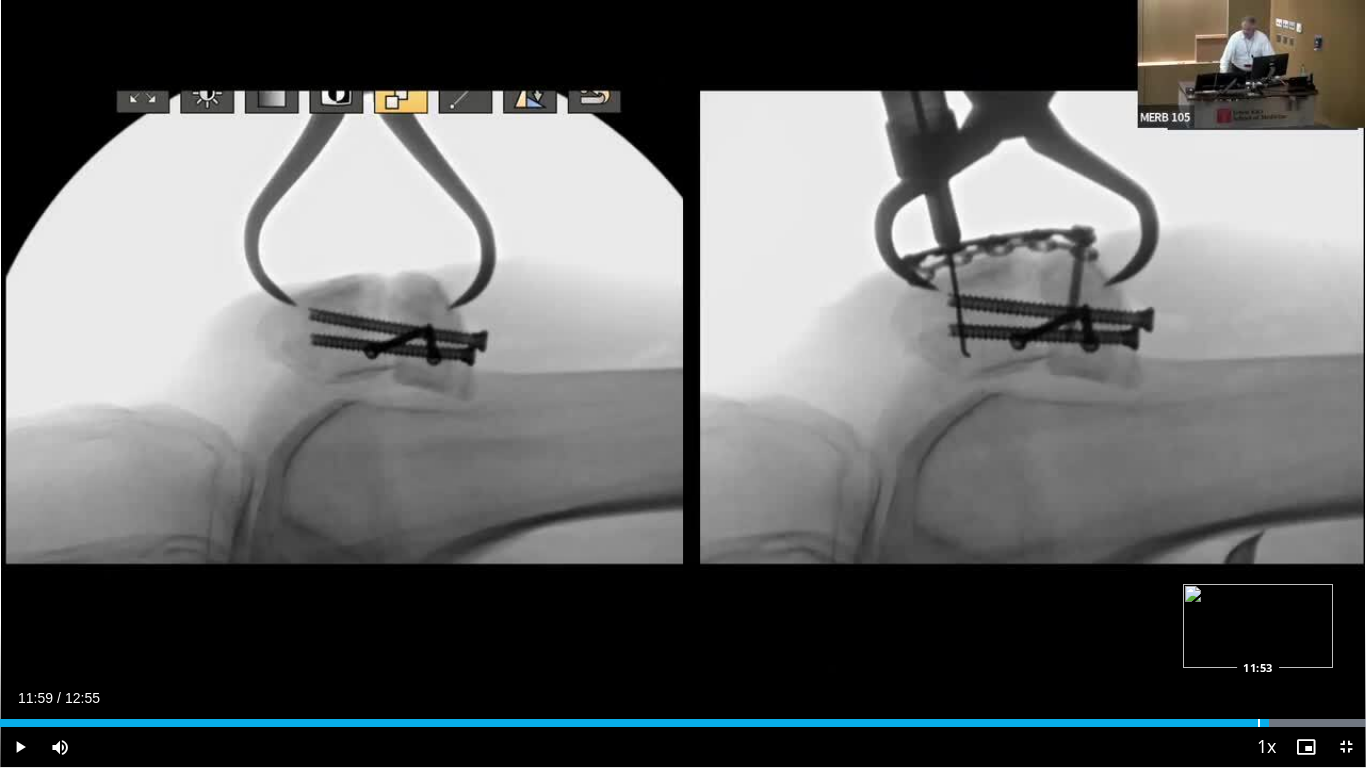 click at bounding box center [1259, 723] 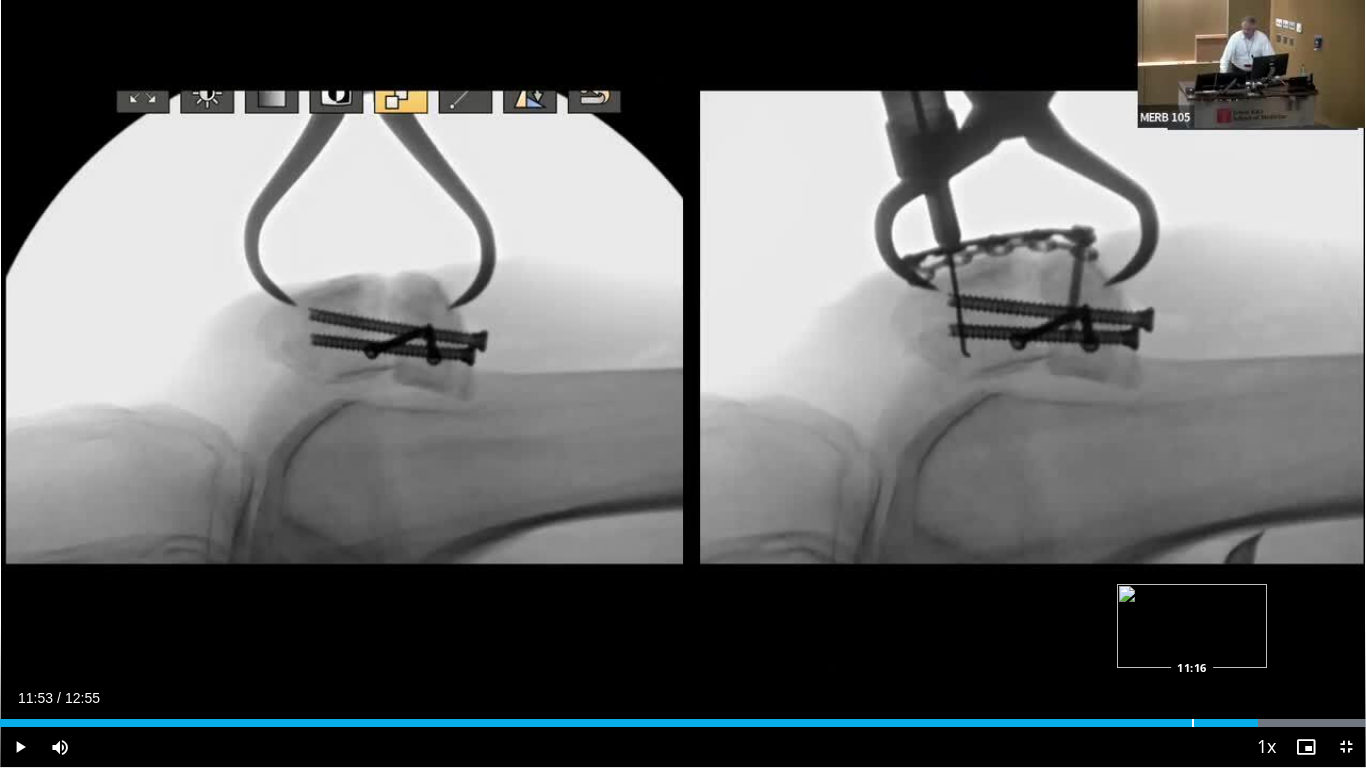 click on "11:53" at bounding box center [629, 723] 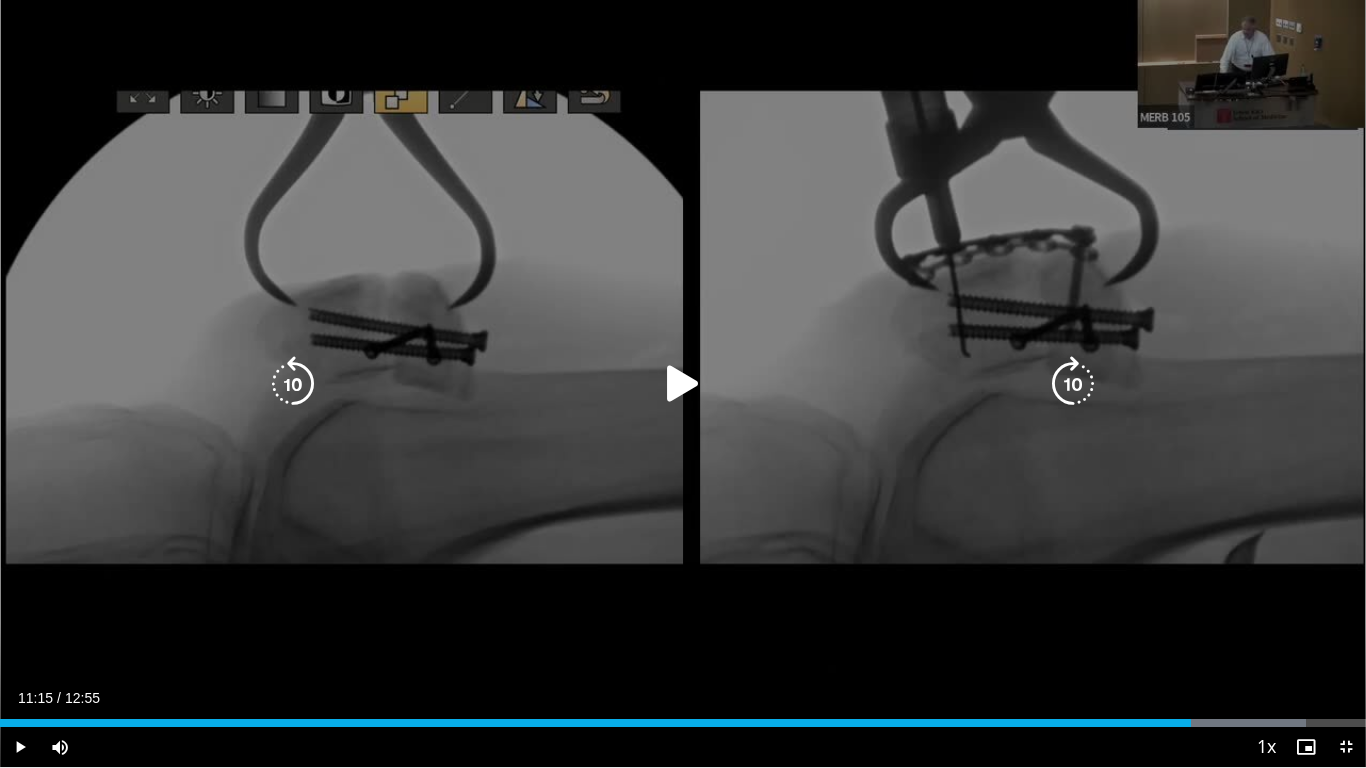 click at bounding box center (683, 384) 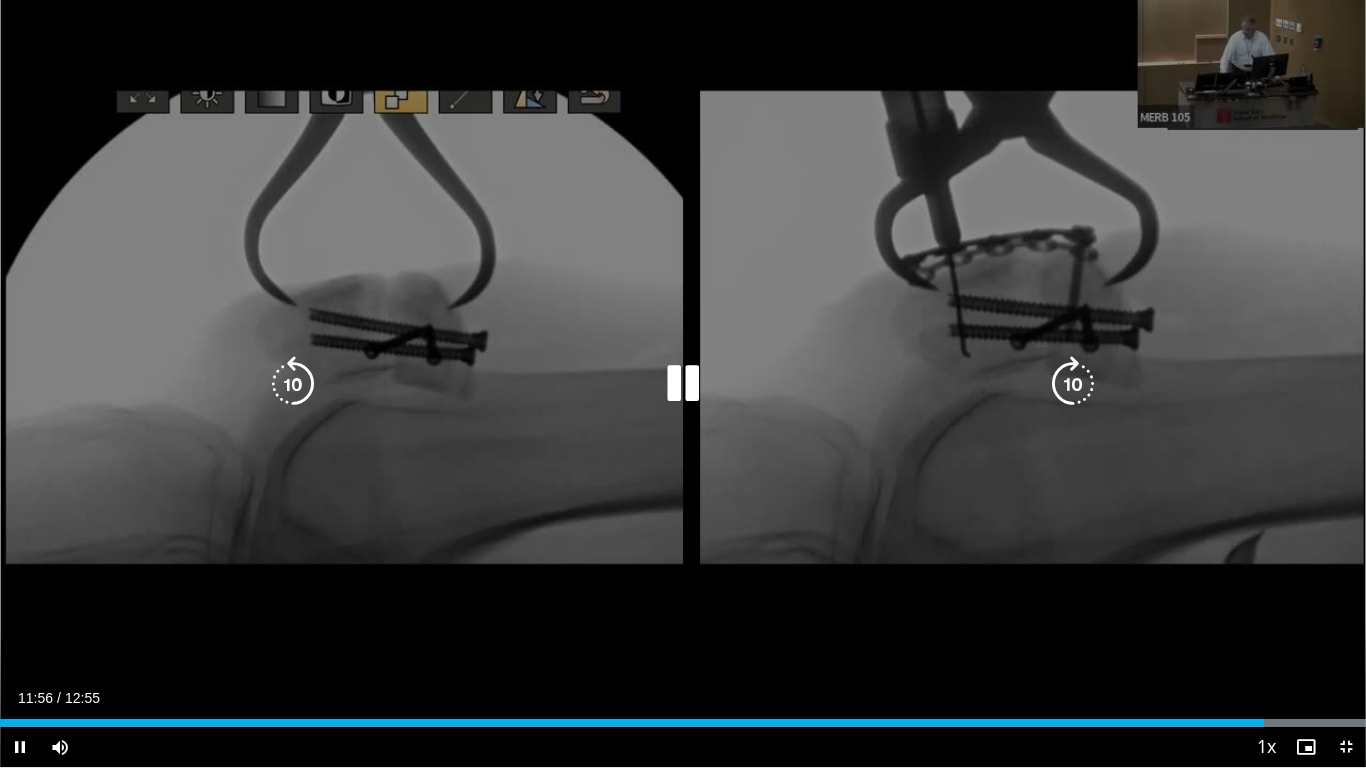 click at bounding box center (683, 384) 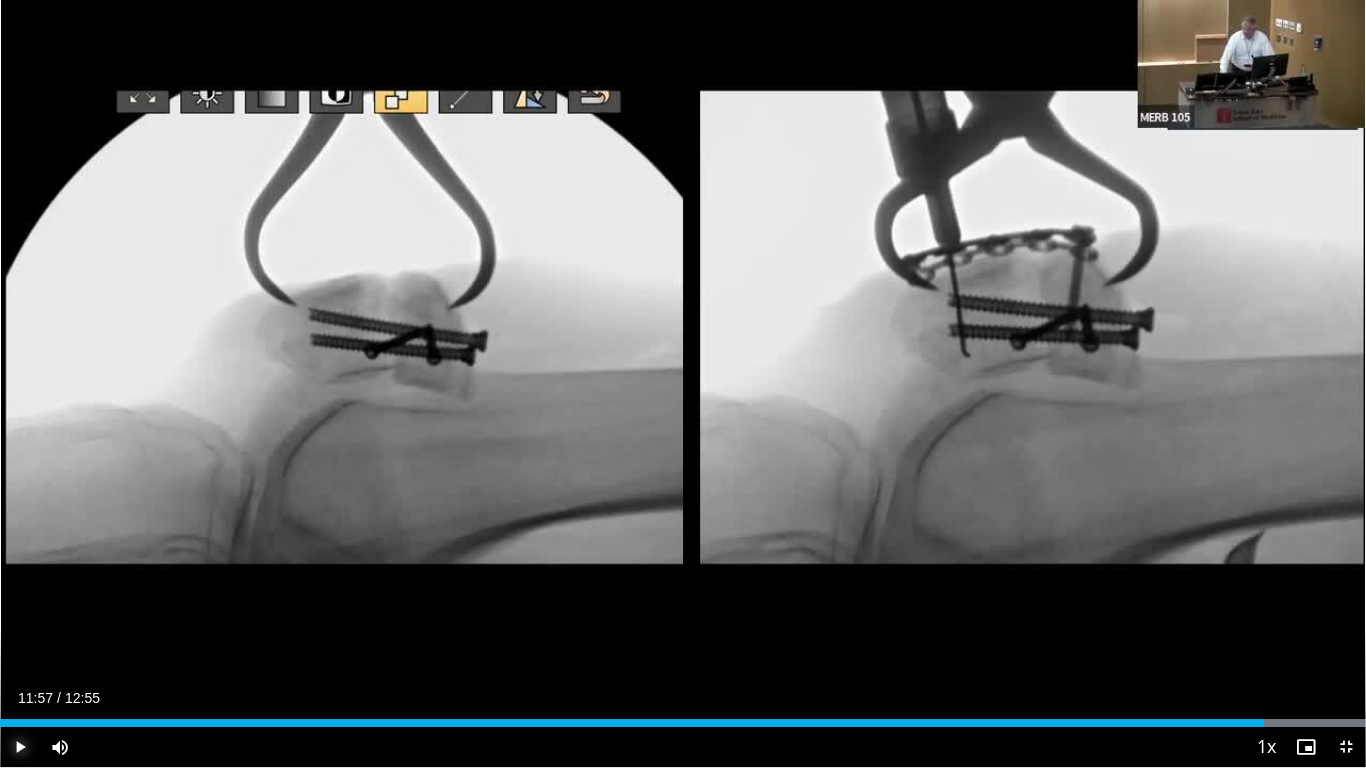click at bounding box center (20, 747) 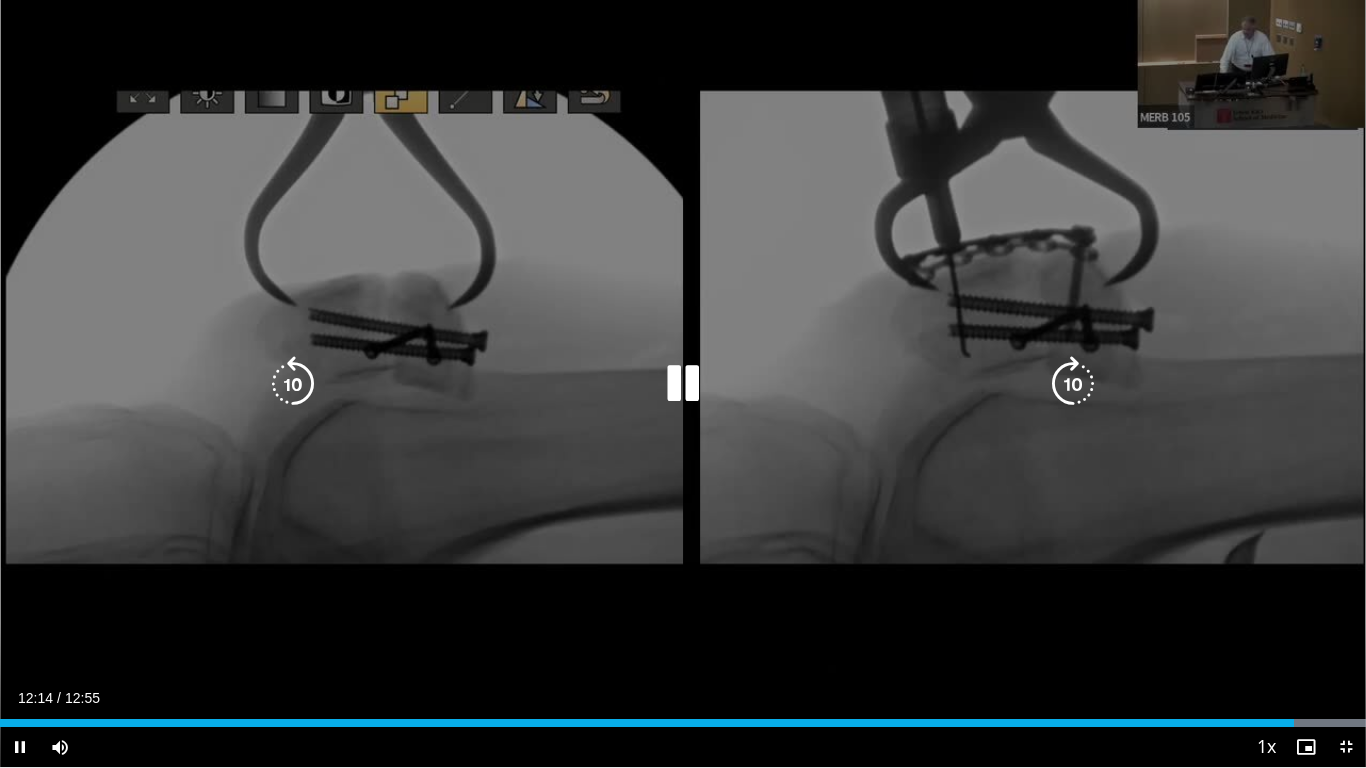 click at bounding box center [683, 384] 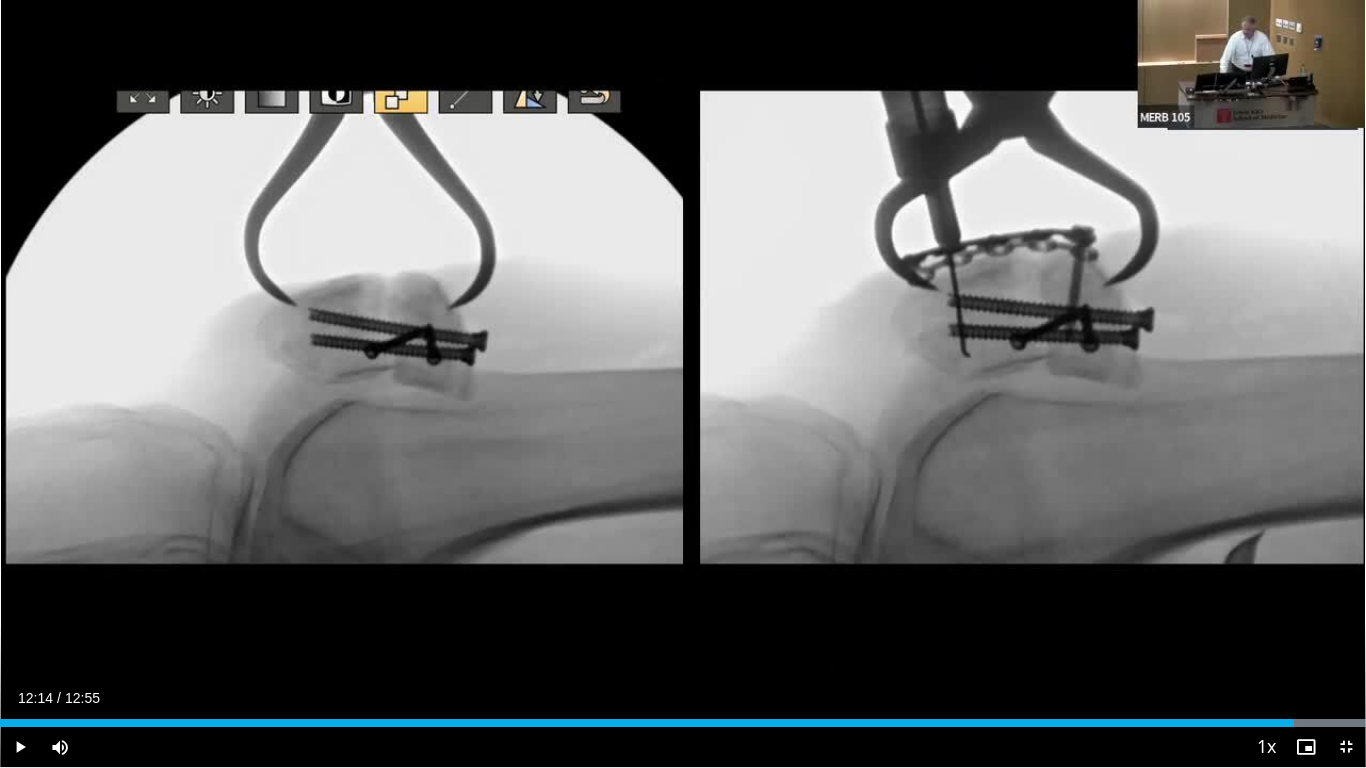 type 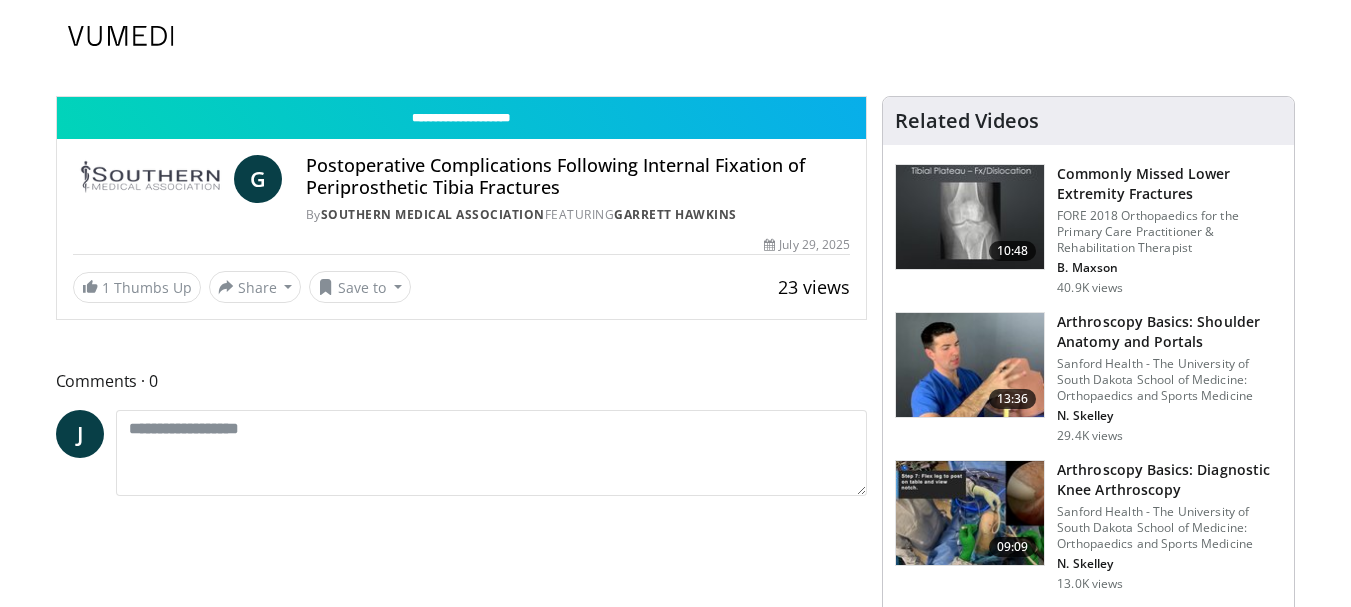 scroll, scrollTop: 0, scrollLeft: 0, axis: both 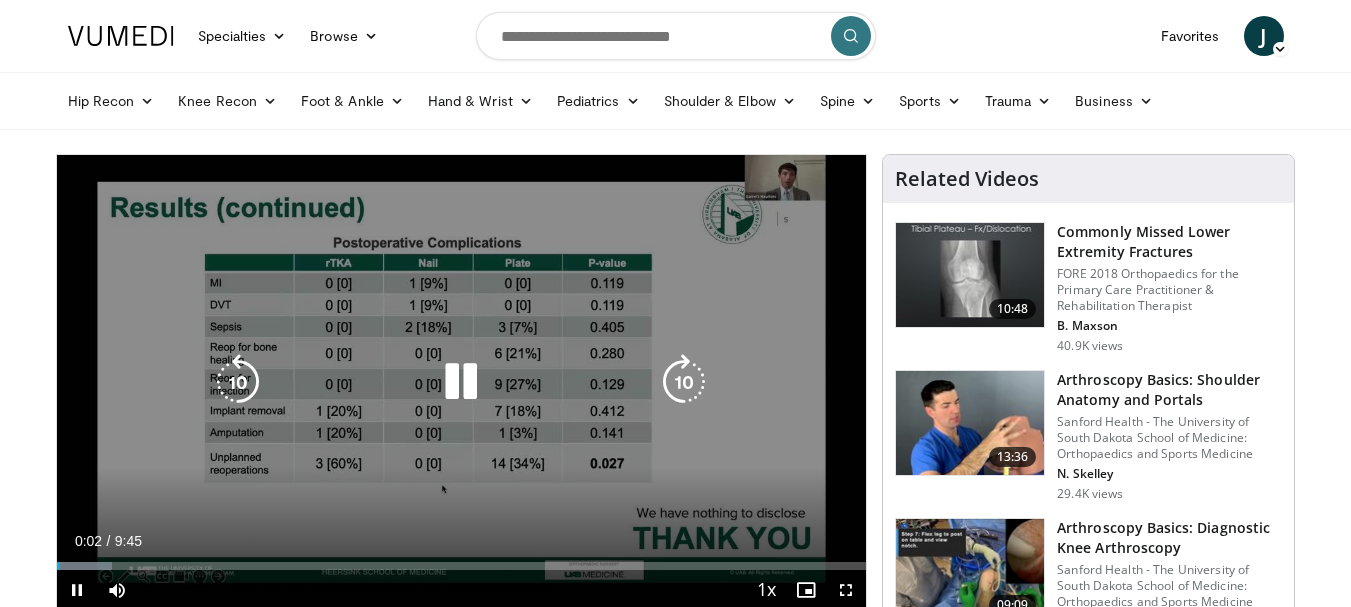 click at bounding box center [461, 382] 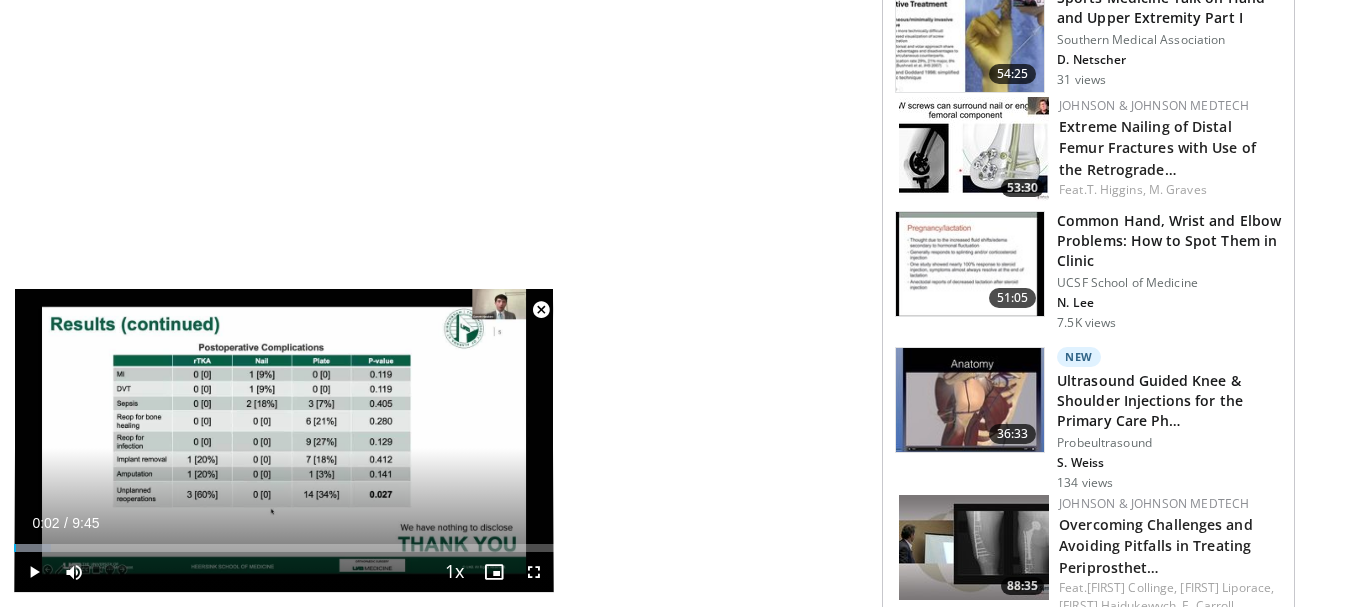 scroll, scrollTop: 1215, scrollLeft: 0, axis: vertical 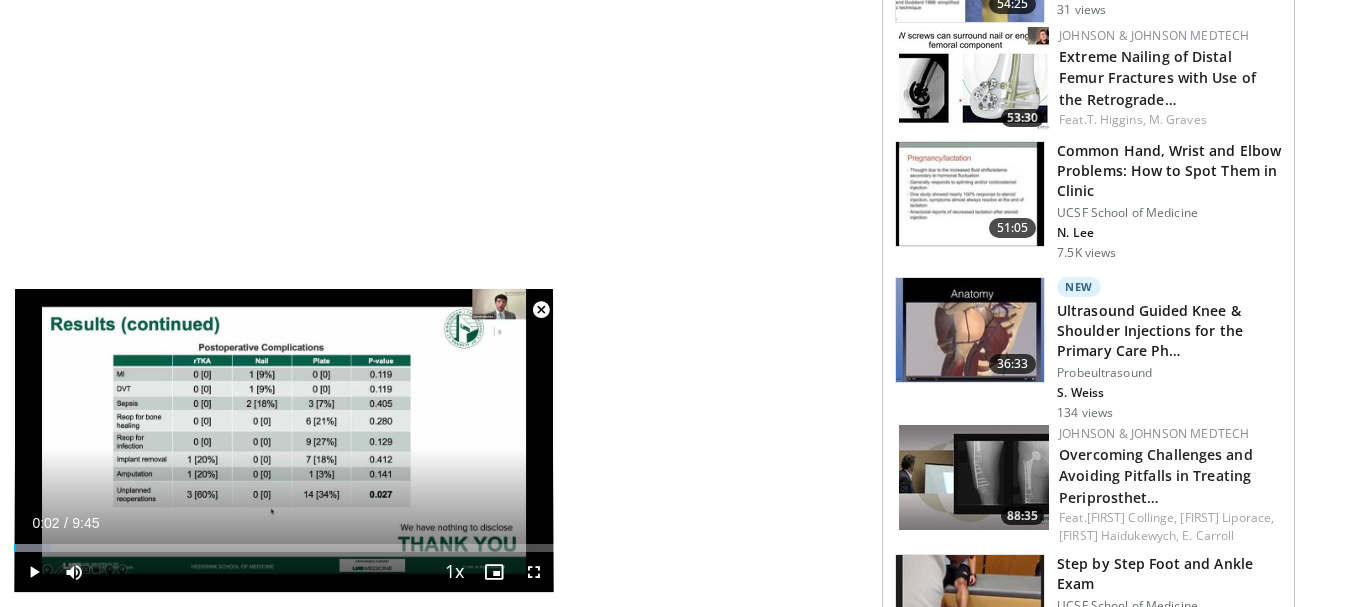 click at bounding box center (541, 310) 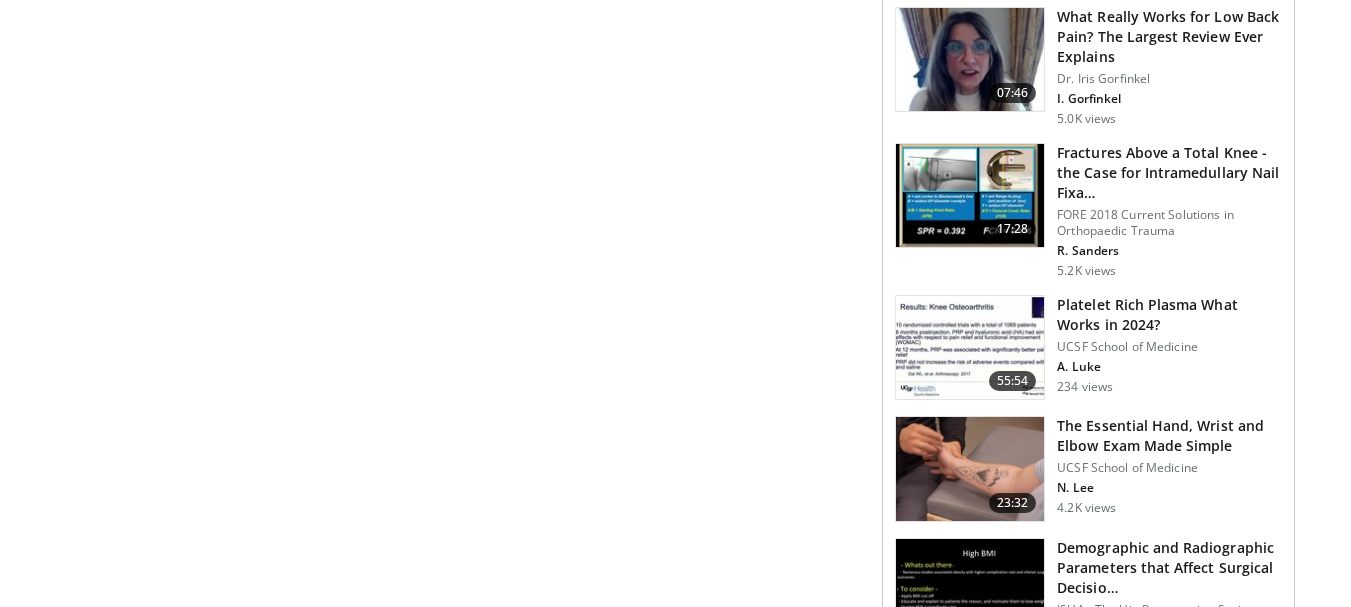 scroll, scrollTop: 2173, scrollLeft: 0, axis: vertical 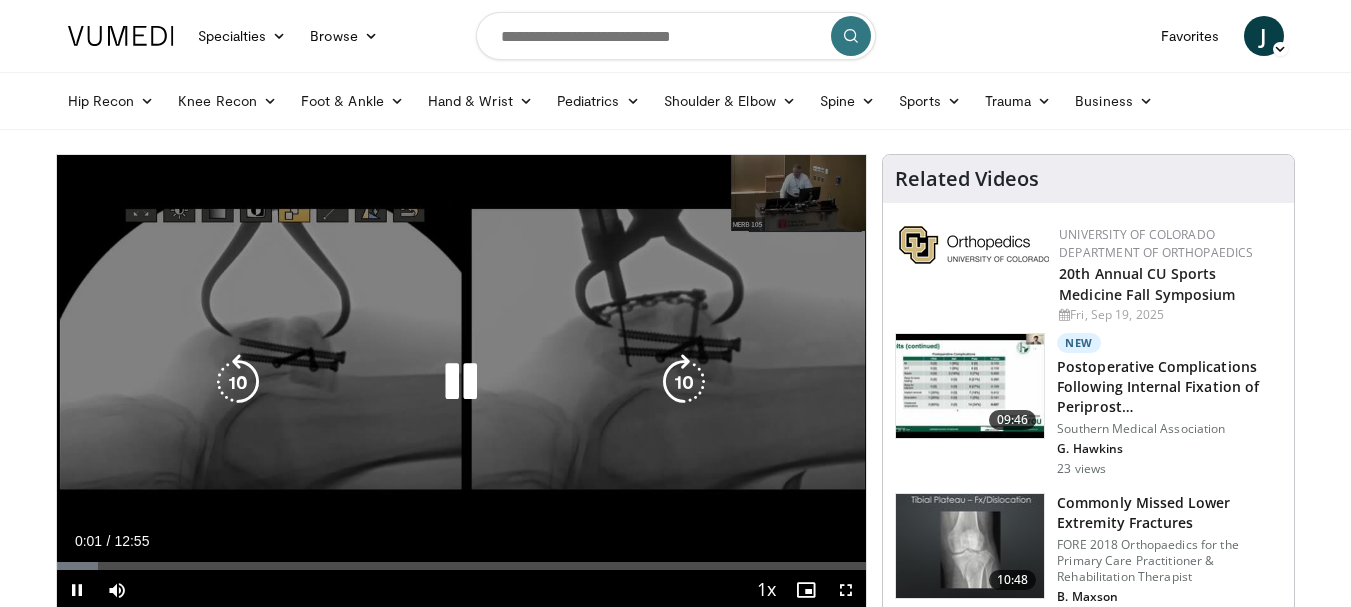 click at bounding box center (461, 382) 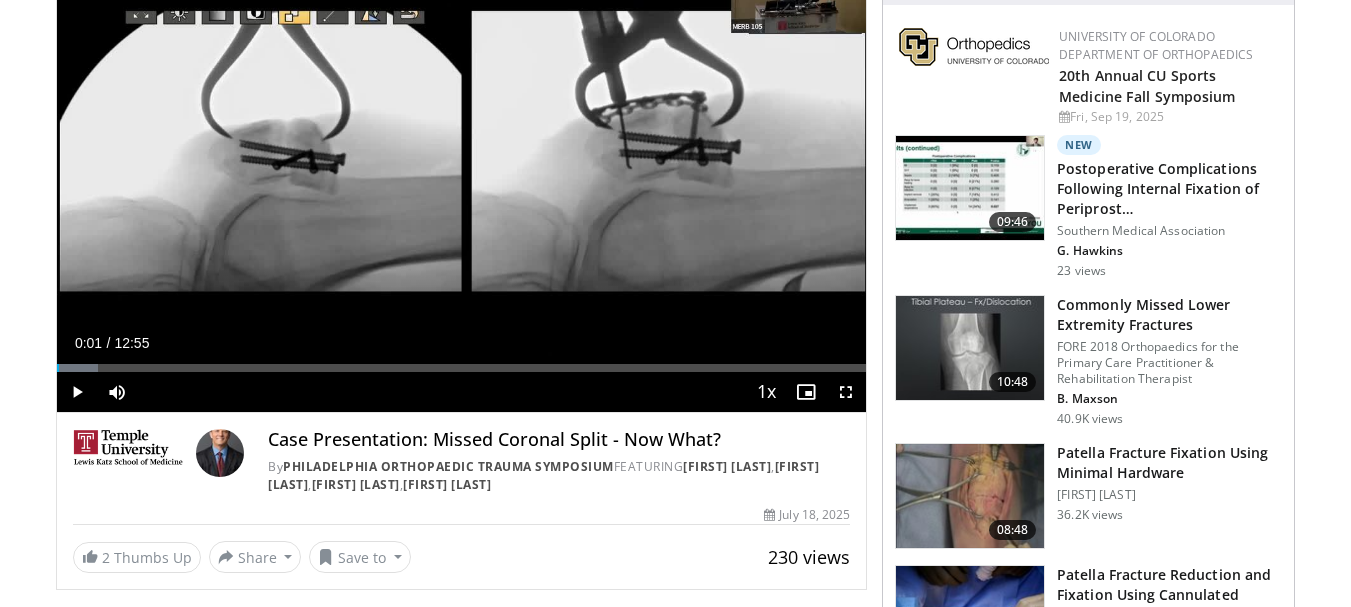 scroll, scrollTop: 209, scrollLeft: 0, axis: vertical 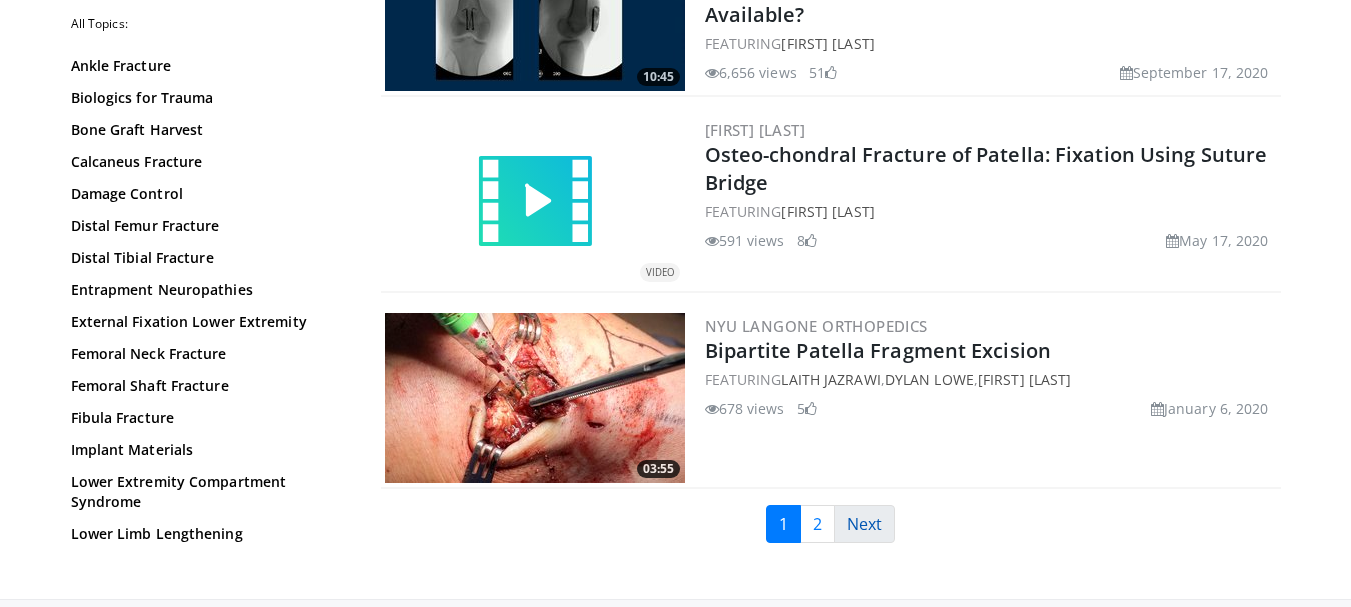 click on "Next" at bounding box center (864, 524) 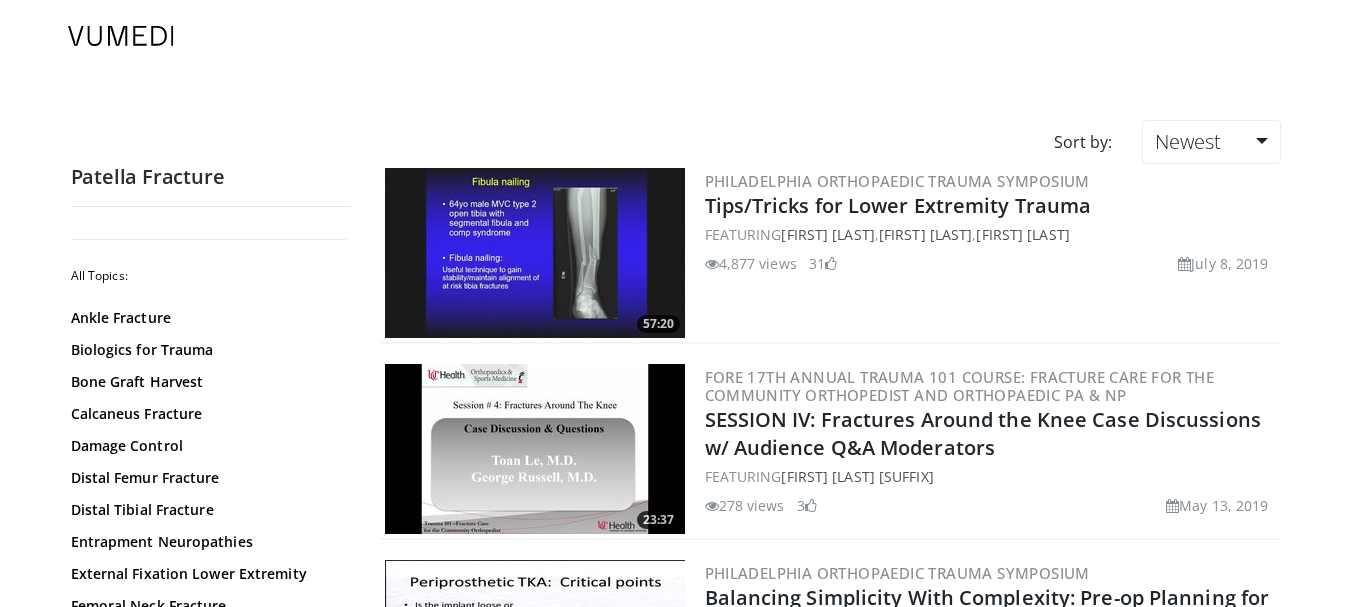 scroll, scrollTop: 0, scrollLeft: 0, axis: both 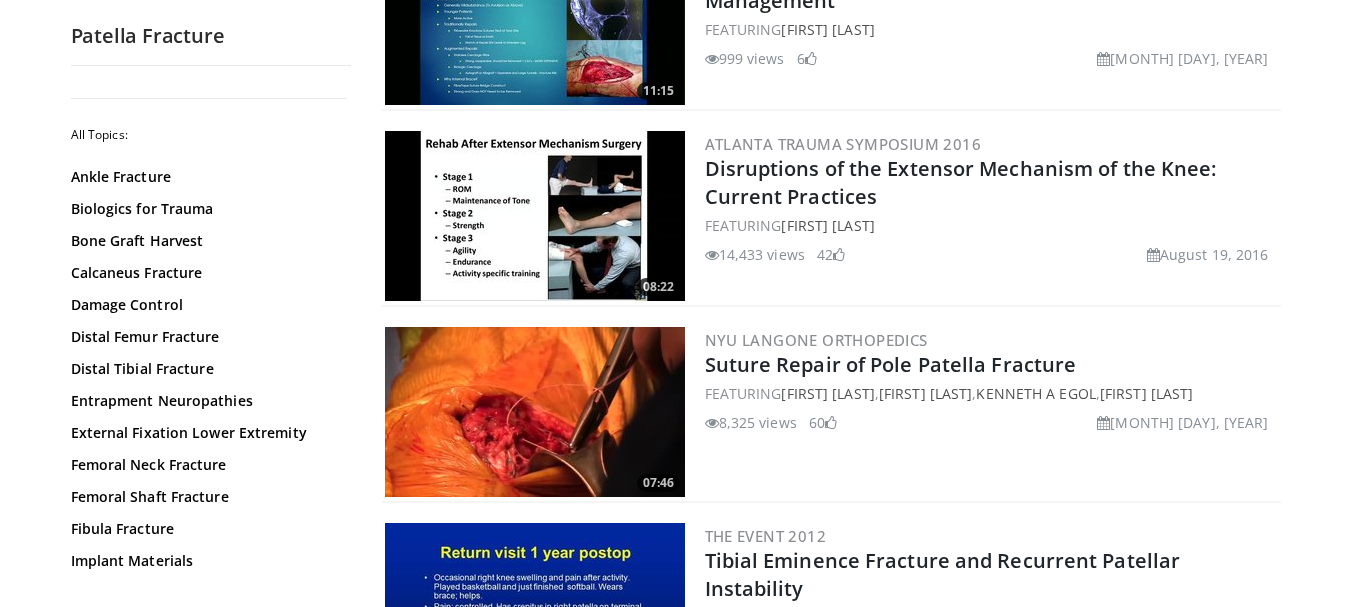 drag, startPoint x: 1349, startPoint y: 459, endPoint x: 1344, endPoint y: 508, distance: 49.25444 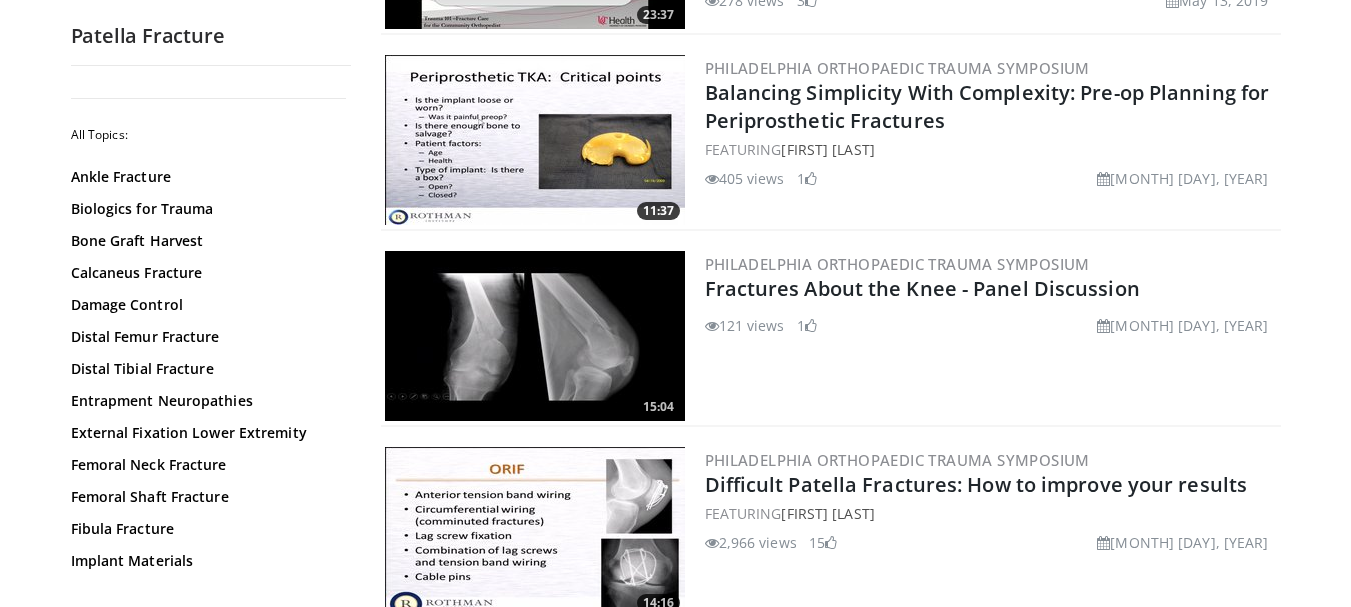 scroll, scrollTop: 778, scrollLeft: 0, axis: vertical 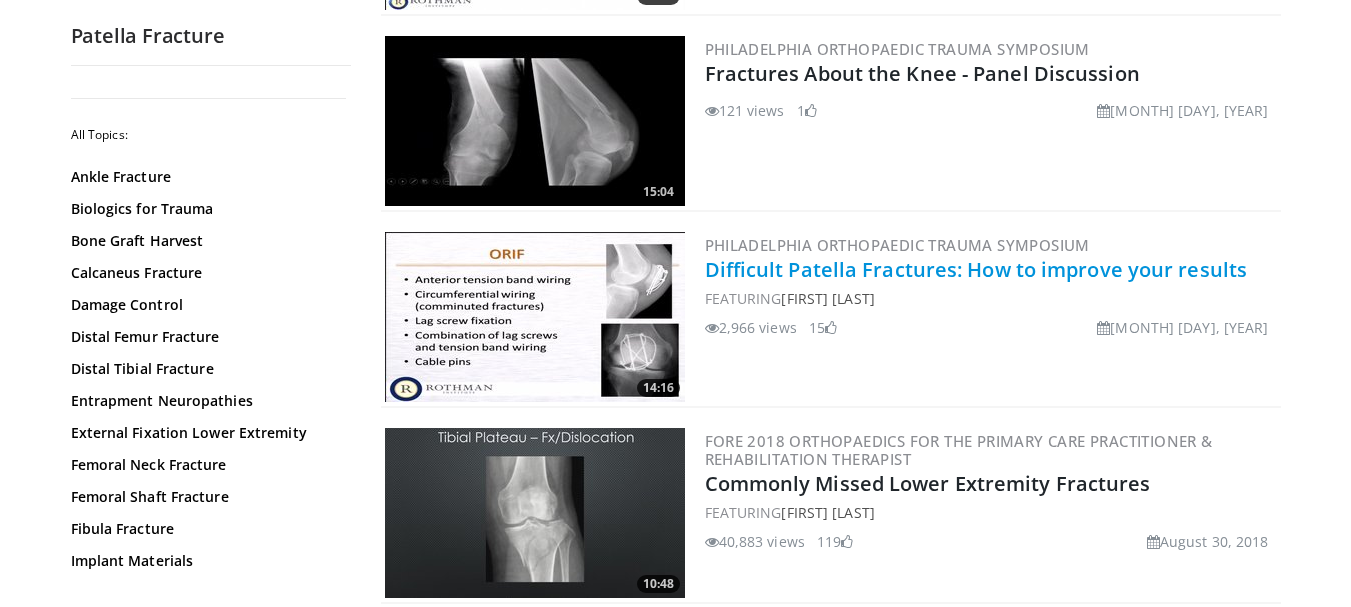 click on "Difficult Patella Fractures: How to improve your results" at bounding box center [976, 269] 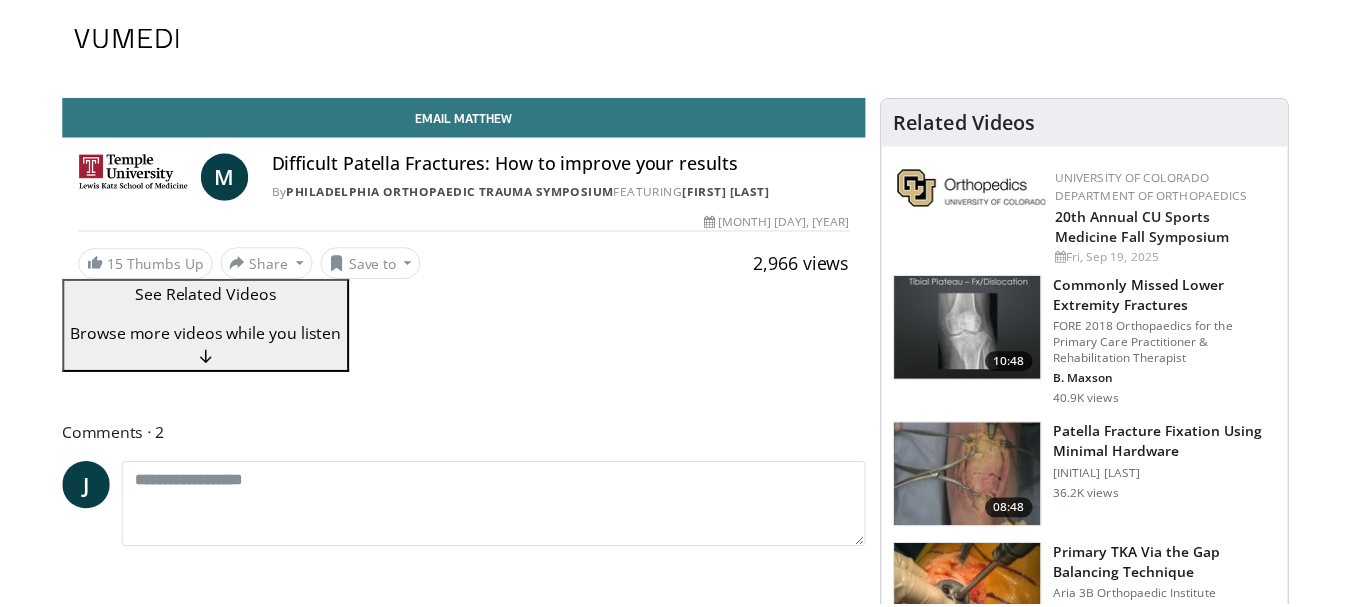scroll, scrollTop: 0, scrollLeft: 0, axis: both 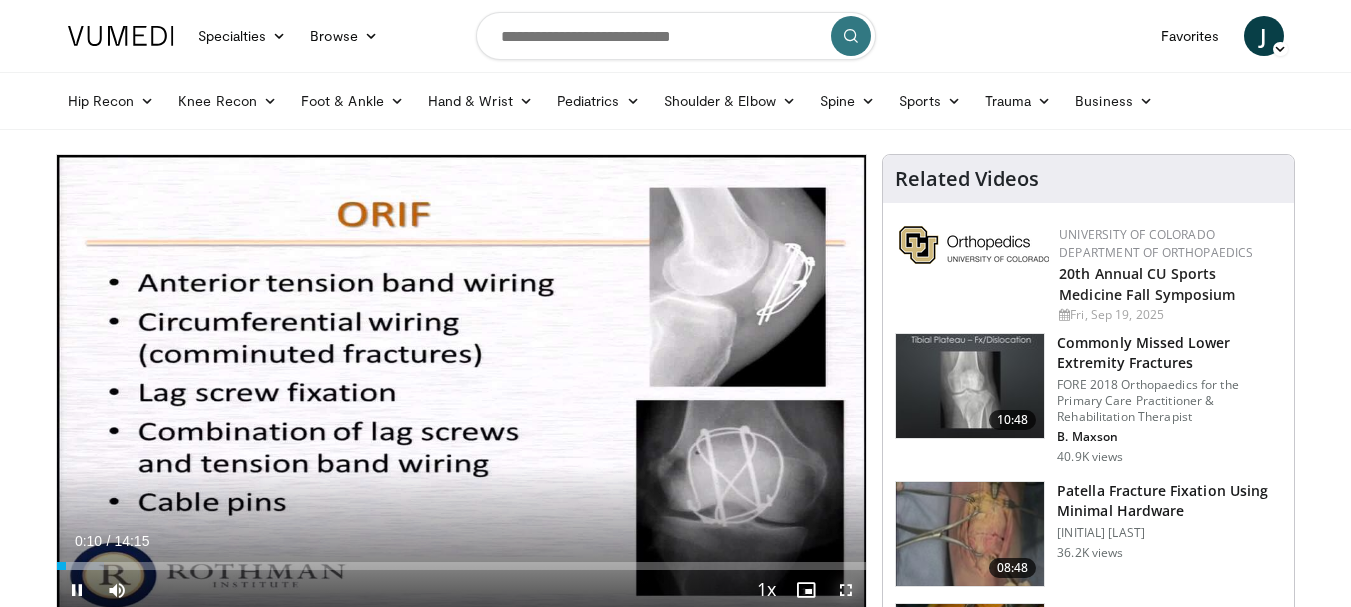 click at bounding box center [846, 590] 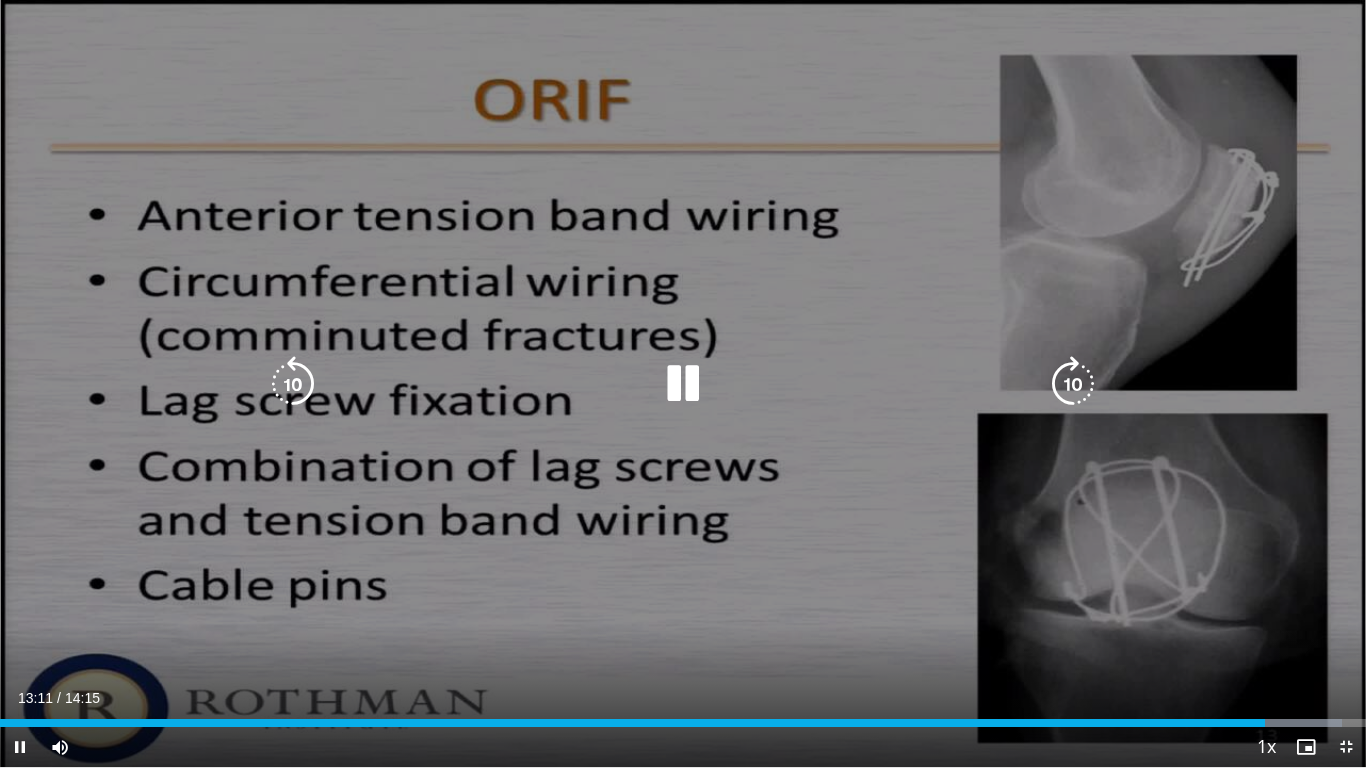 click at bounding box center (683, 384) 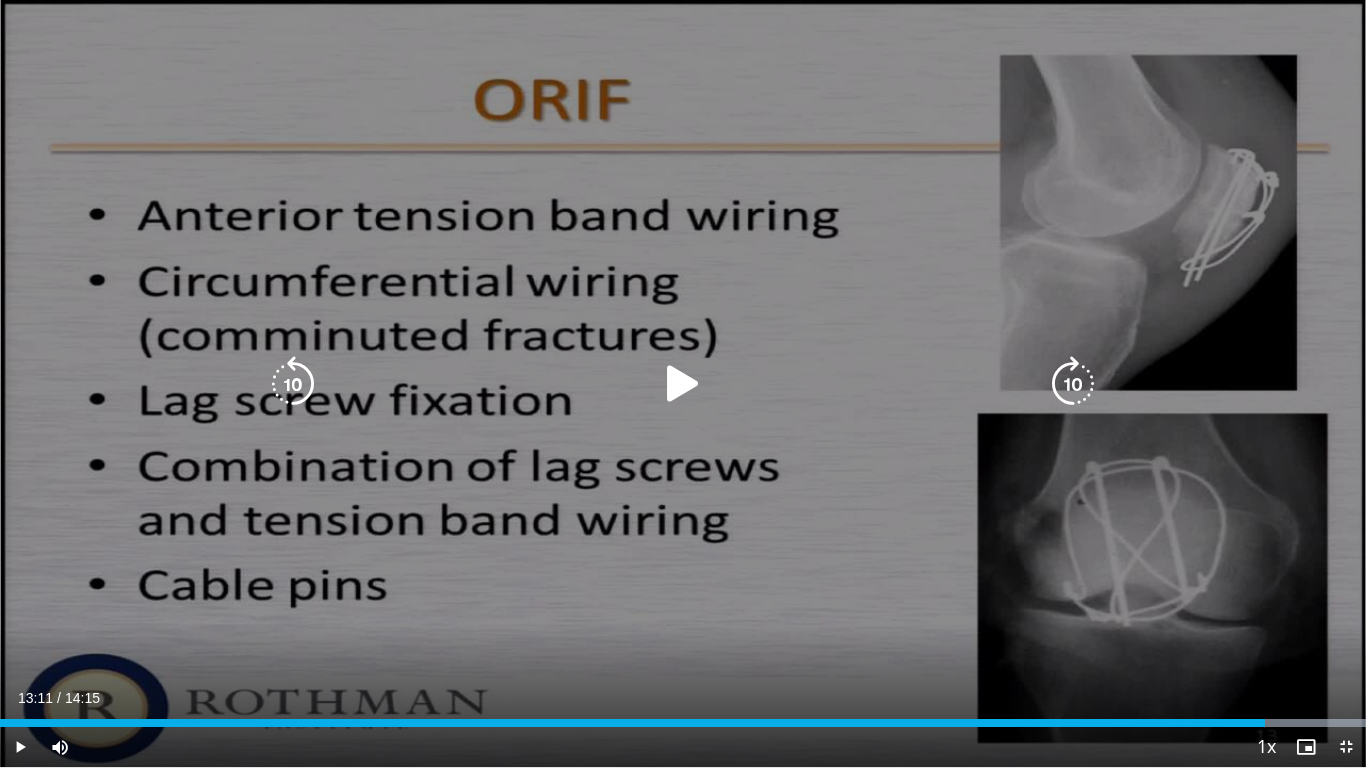 click at bounding box center [683, 384] 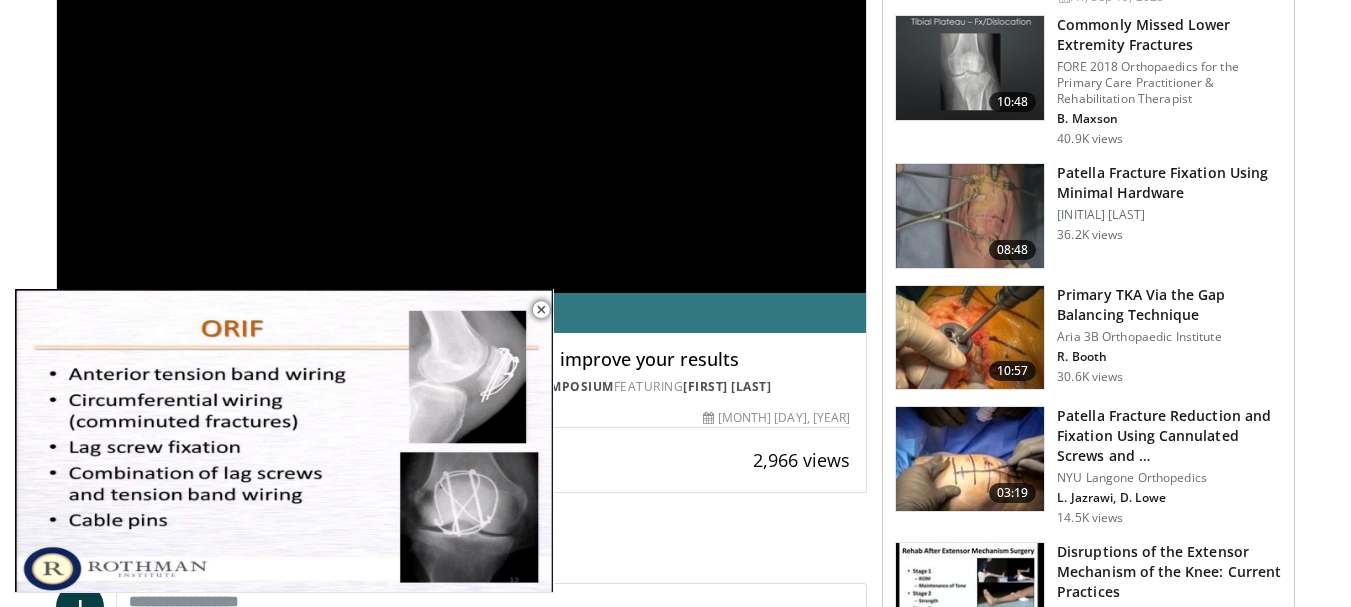 scroll, scrollTop: 323, scrollLeft: 0, axis: vertical 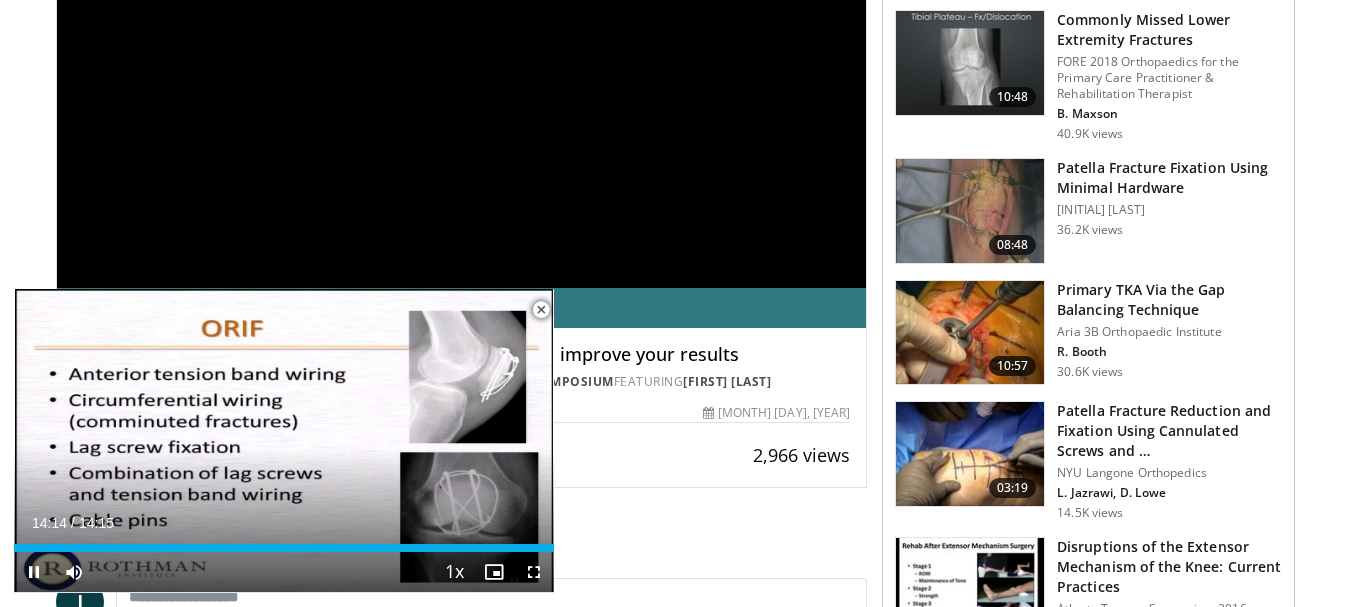 click at bounding box center [541, 310] 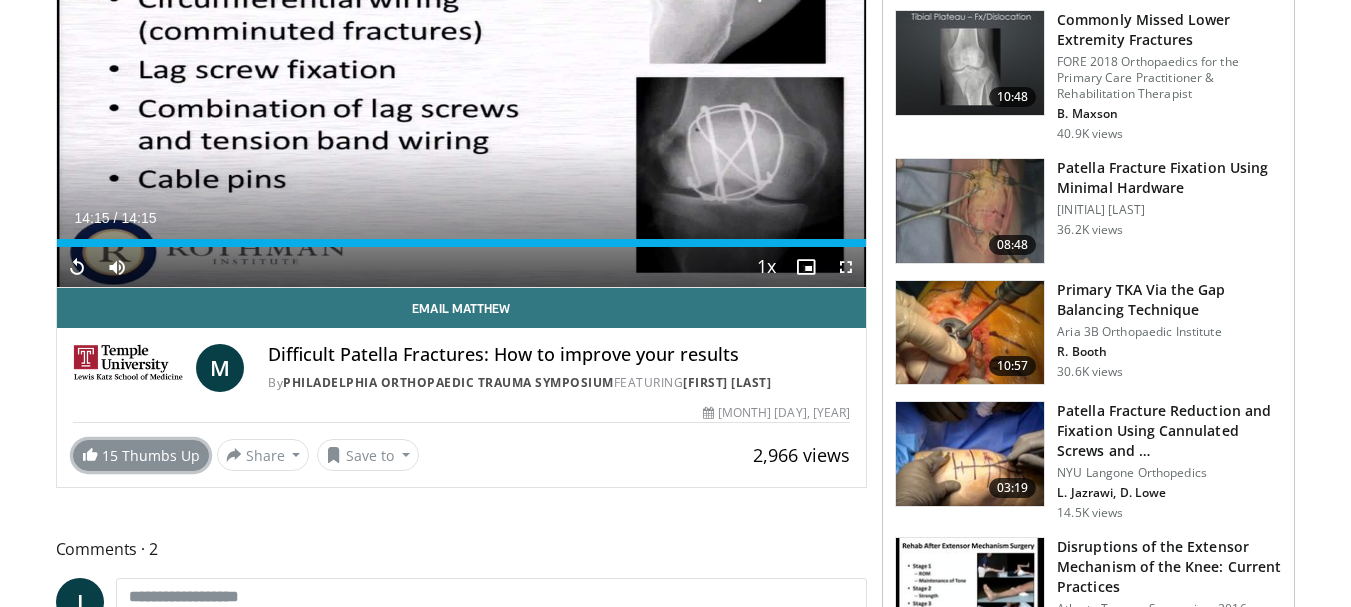 click on "15
Thumbs Up" at bounding box center (141, 455) 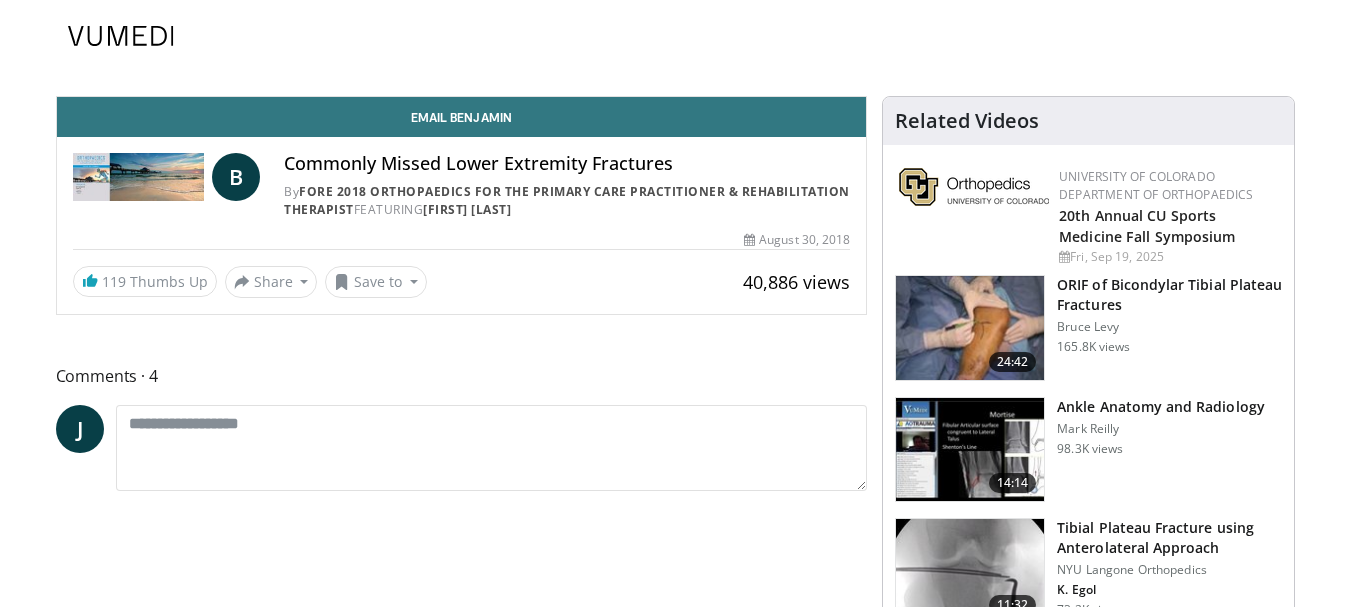 scroll, scrollTop: 0, scrollLeft: 0, axis: both 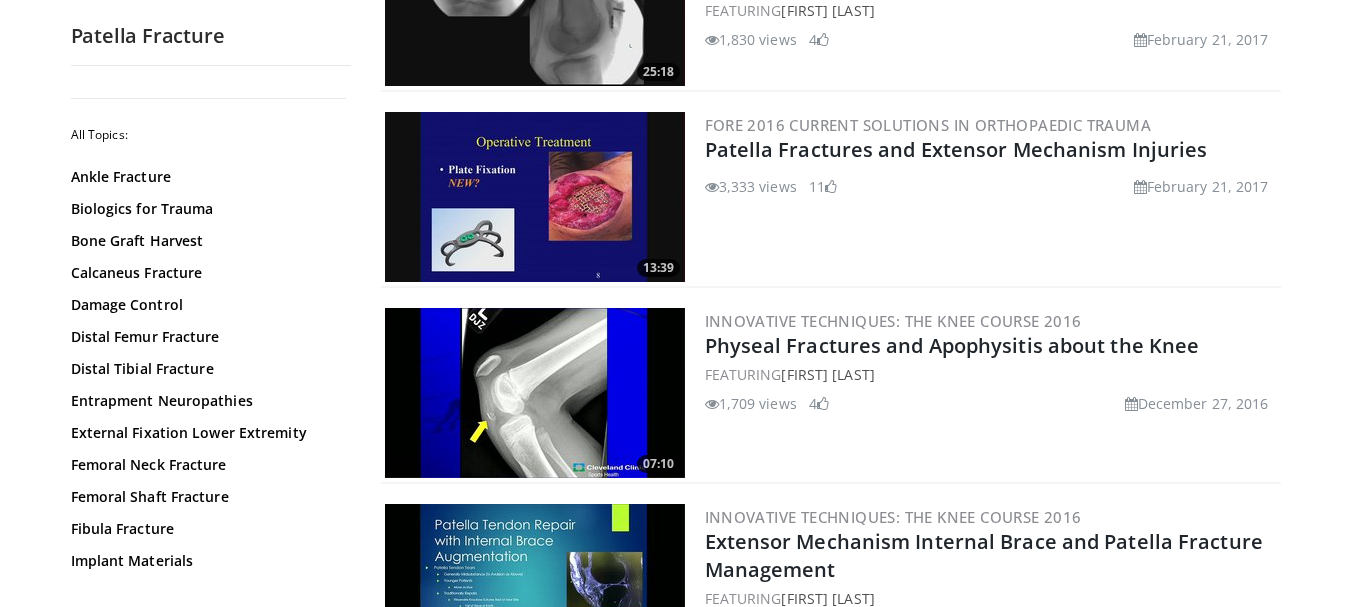 click at bounding box center [535, 197] 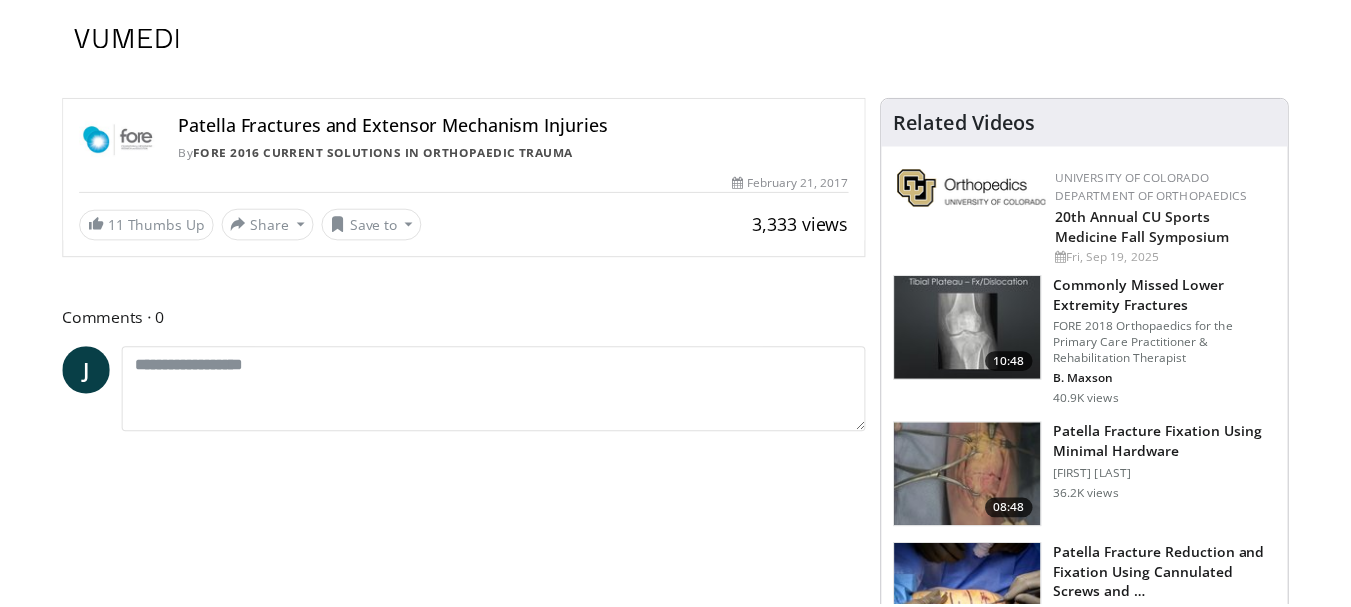 scroll, scrollTop: 0, scrollLeft: 0, axis: both 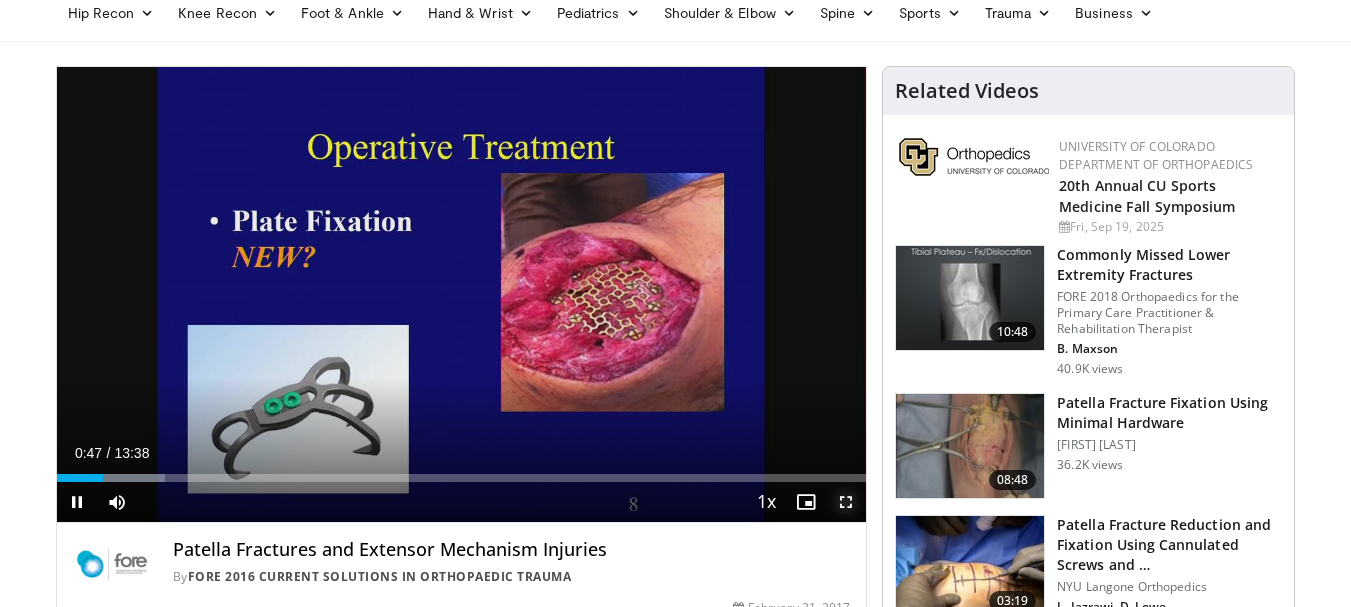 click at bounding box center (846, 502) 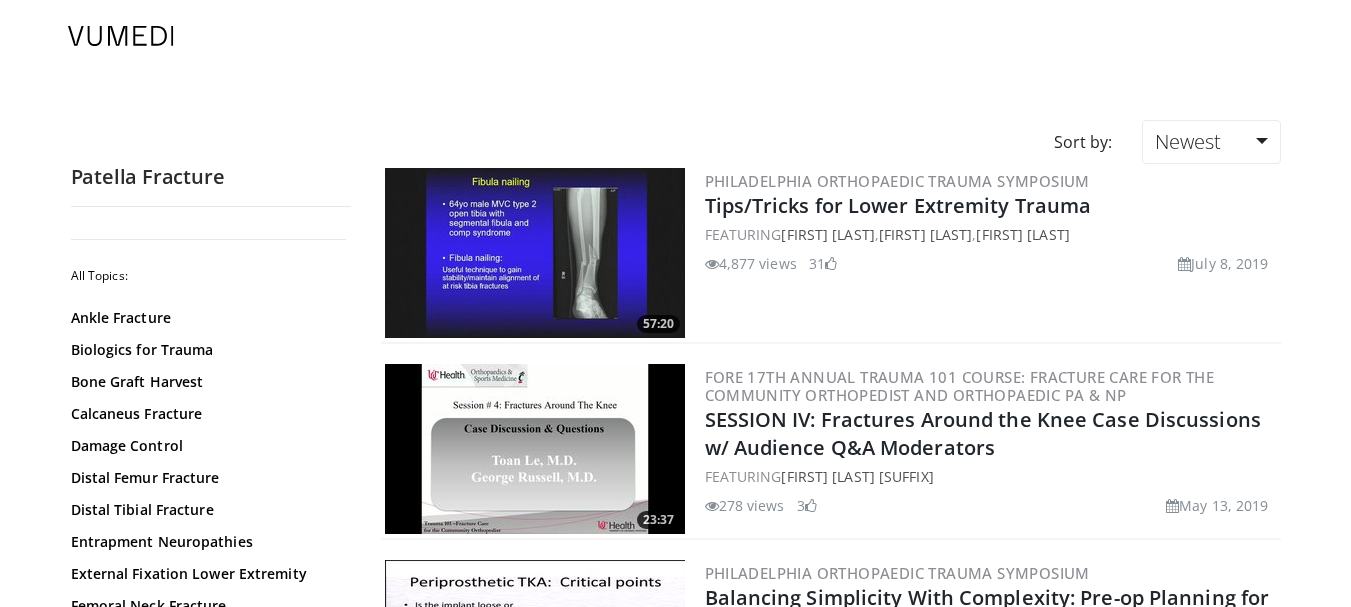 scroll, scrollTop: 1878, scrollLeft: 0, axis: vertical 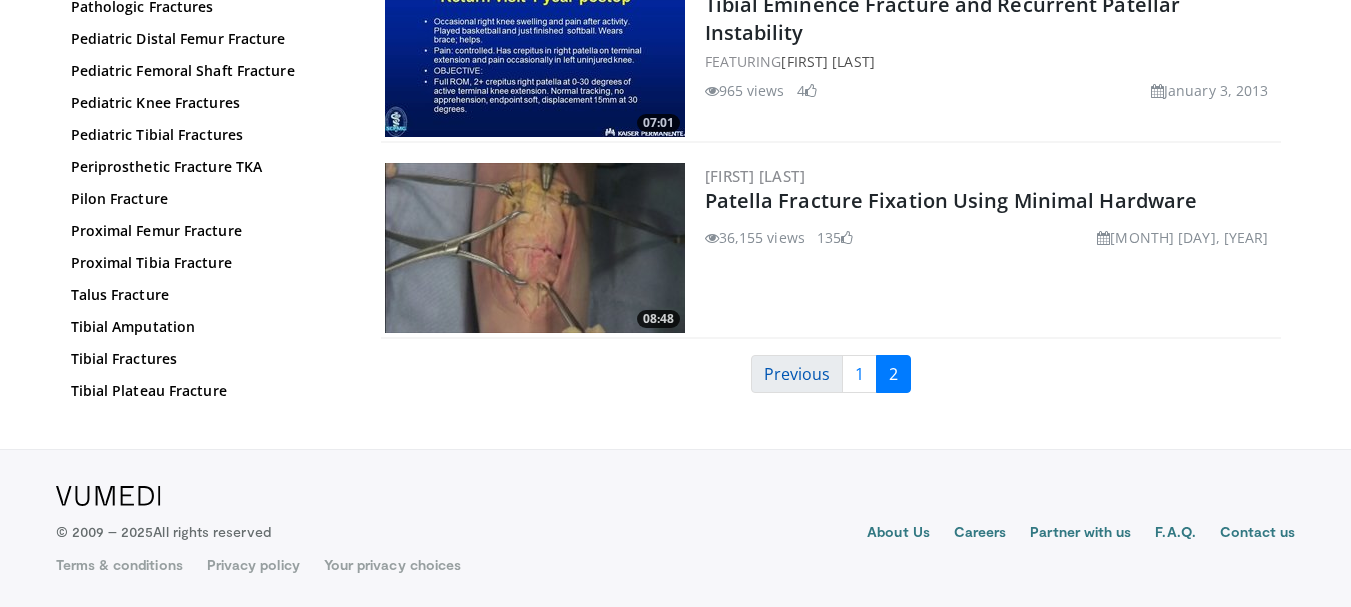 click on "Previous" at bounding box center [797, 374] 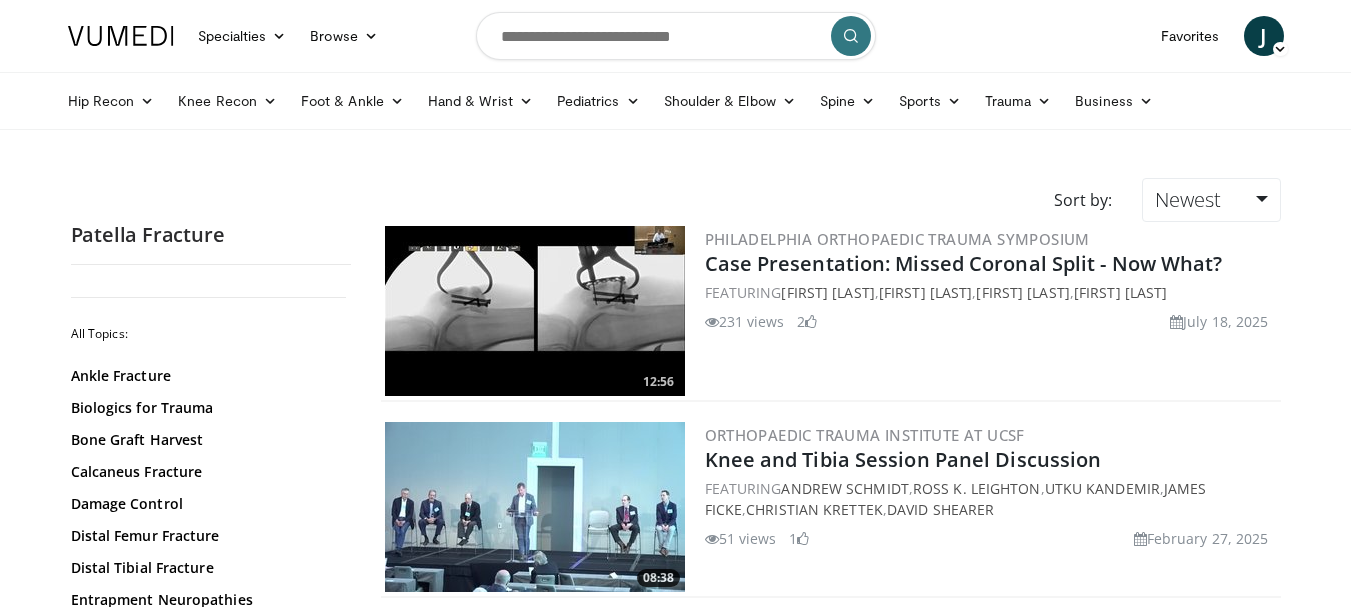 scroll, scrollTop: 0, scrollLeft: 0, axis: both 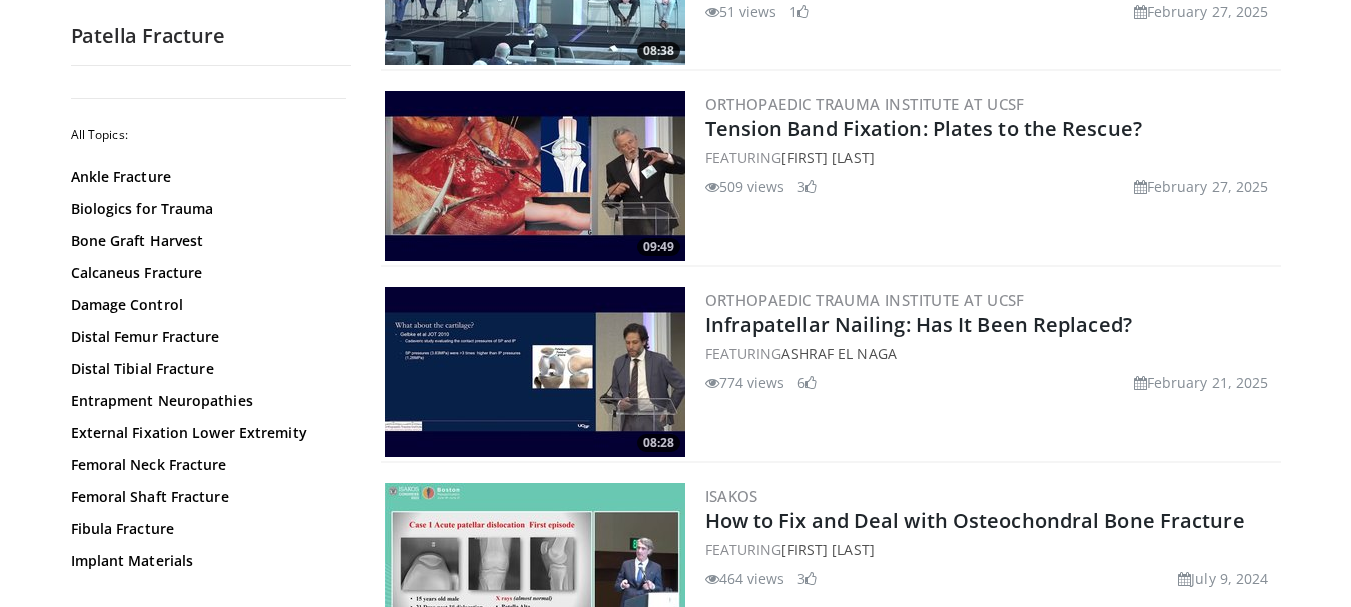 click at bounding box center (535, 176) 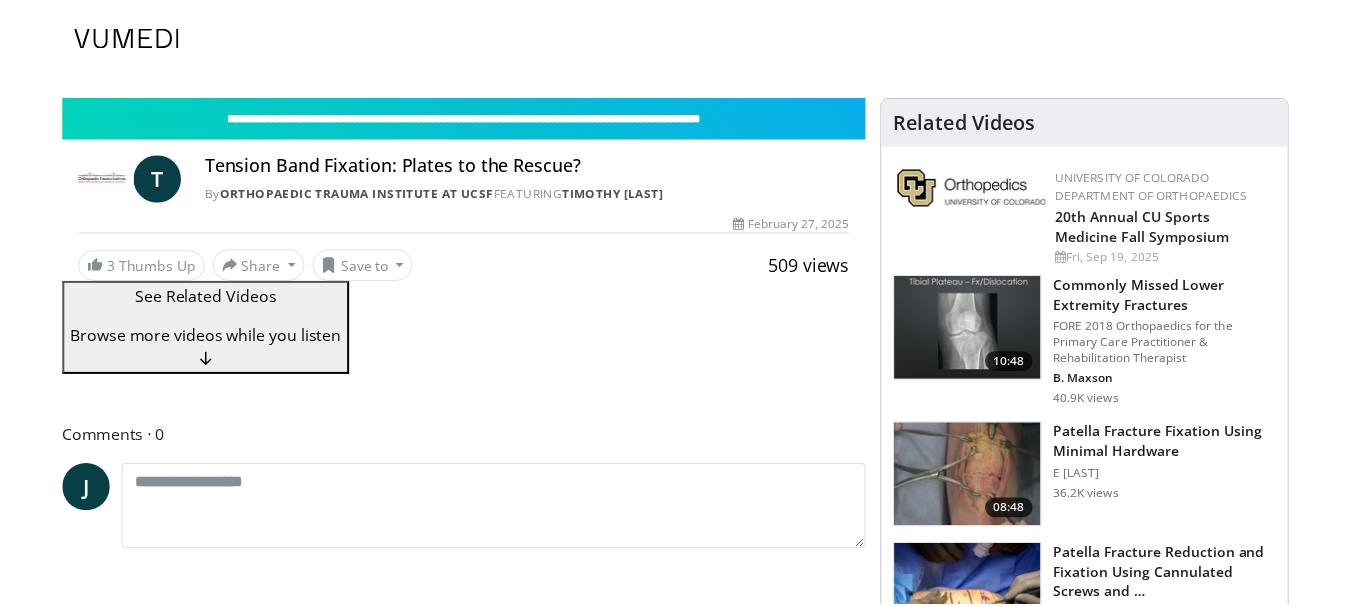 scroll, scrollTop: 0, scrollLeft: 0, axis: both 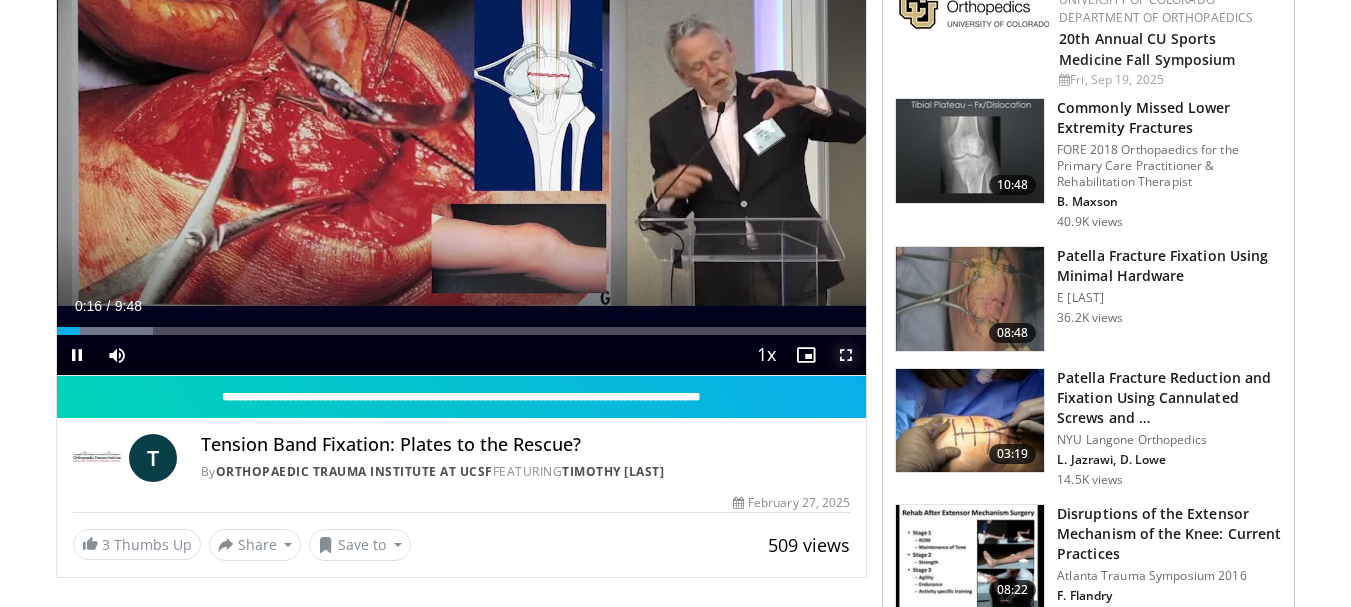 click at bounding box center (846, 355) 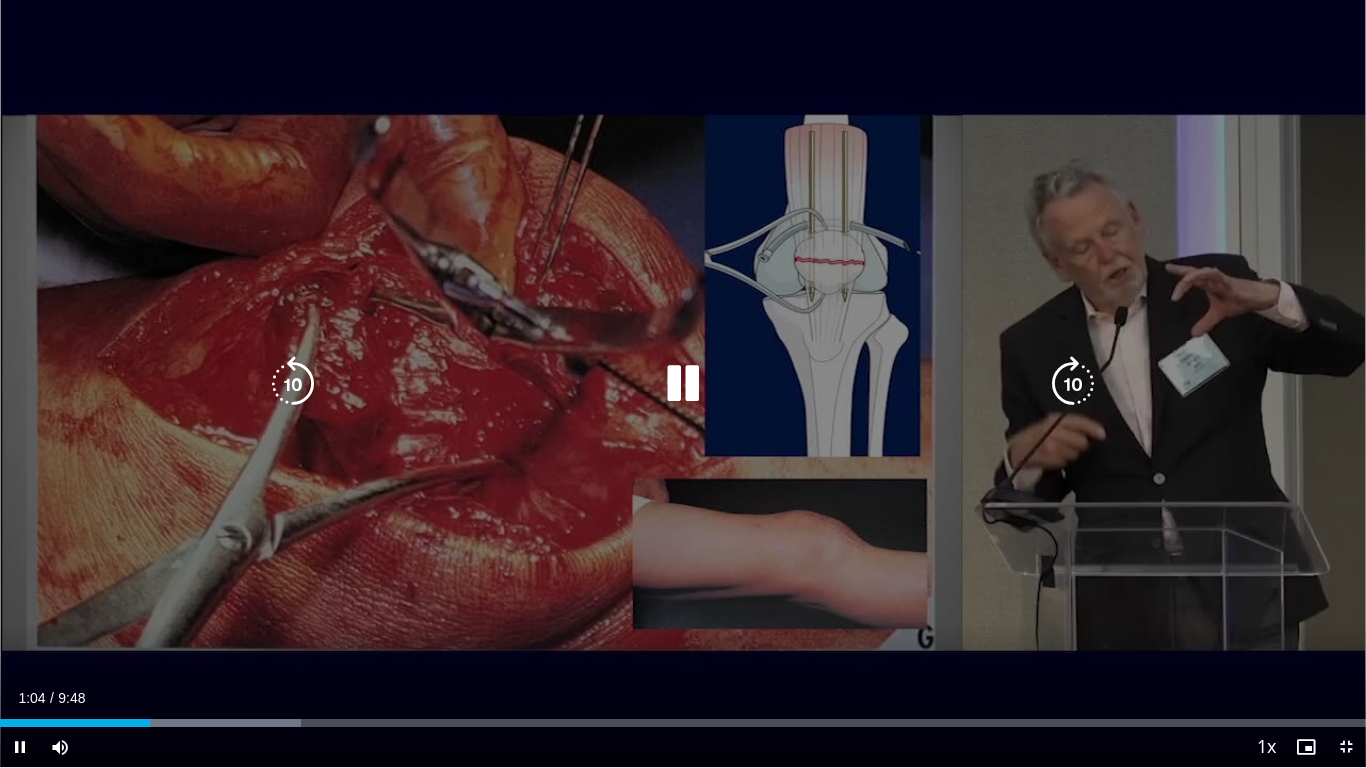 click at bounding box center [683, 384] 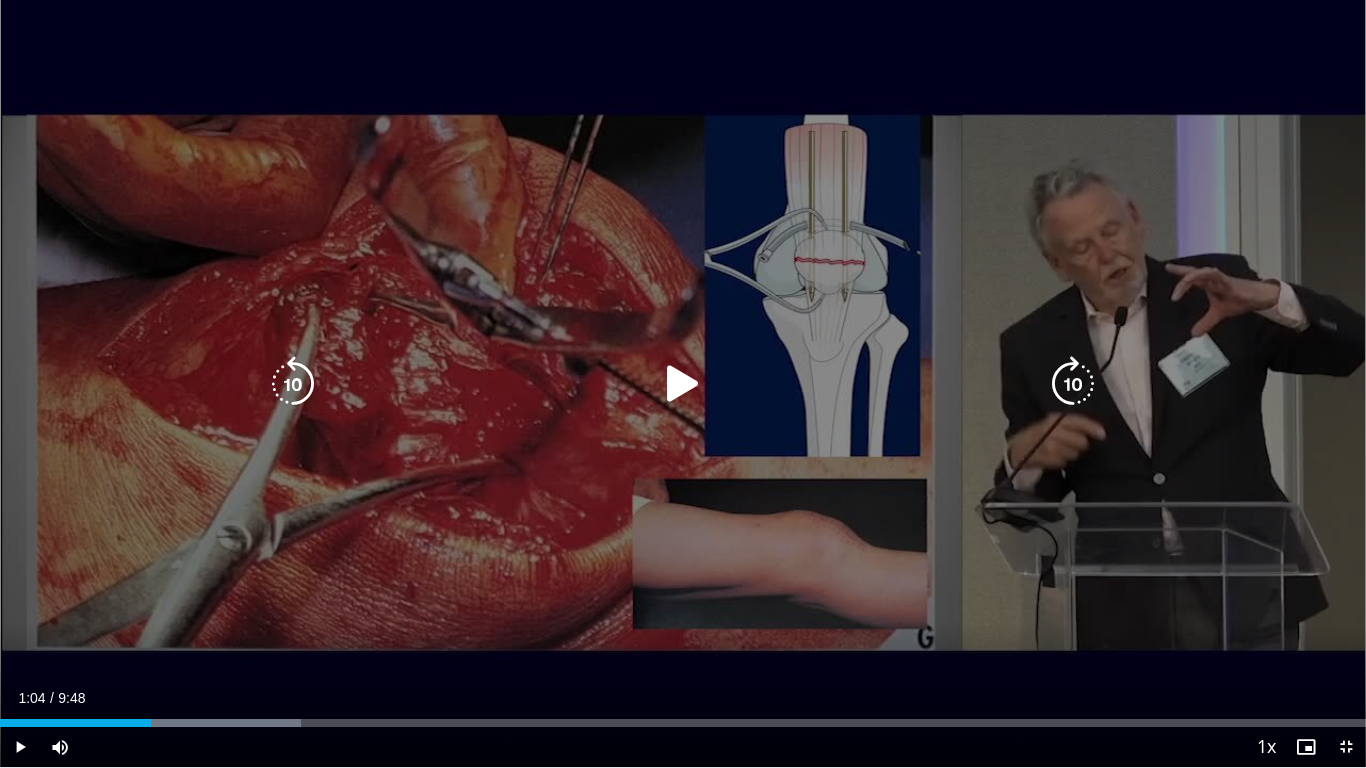 click at bounding box center (683, 384) 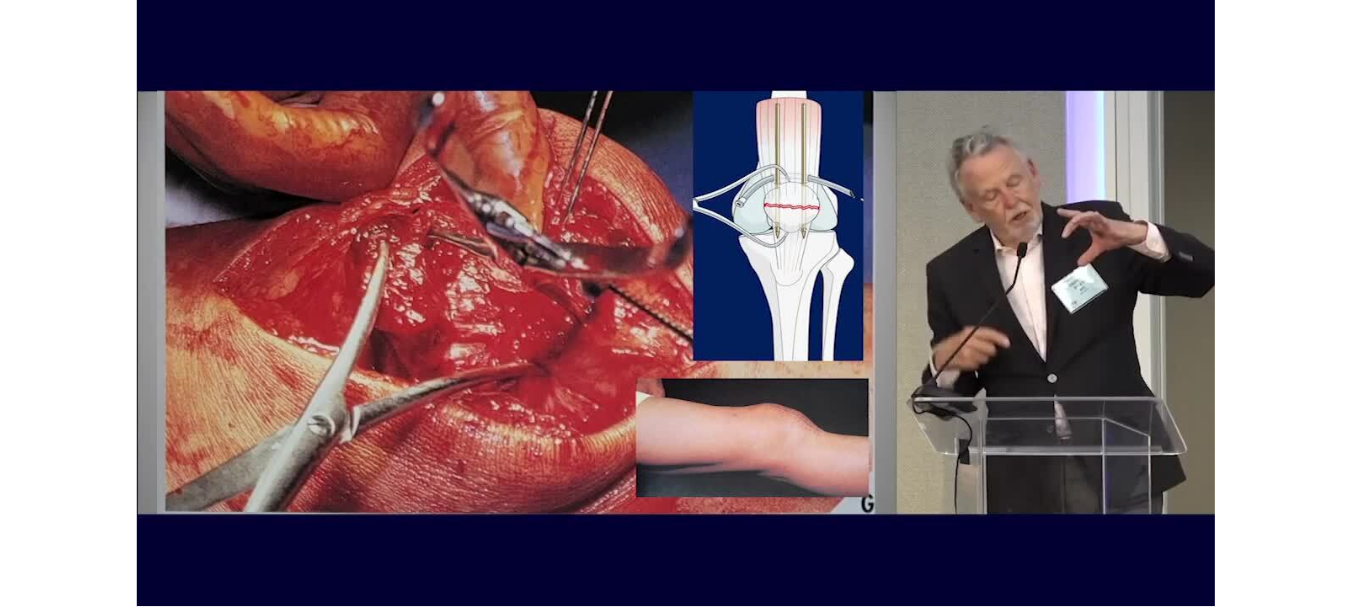 scroll, scrollTop: 691, scrollLeft: 0, axis: vertical 